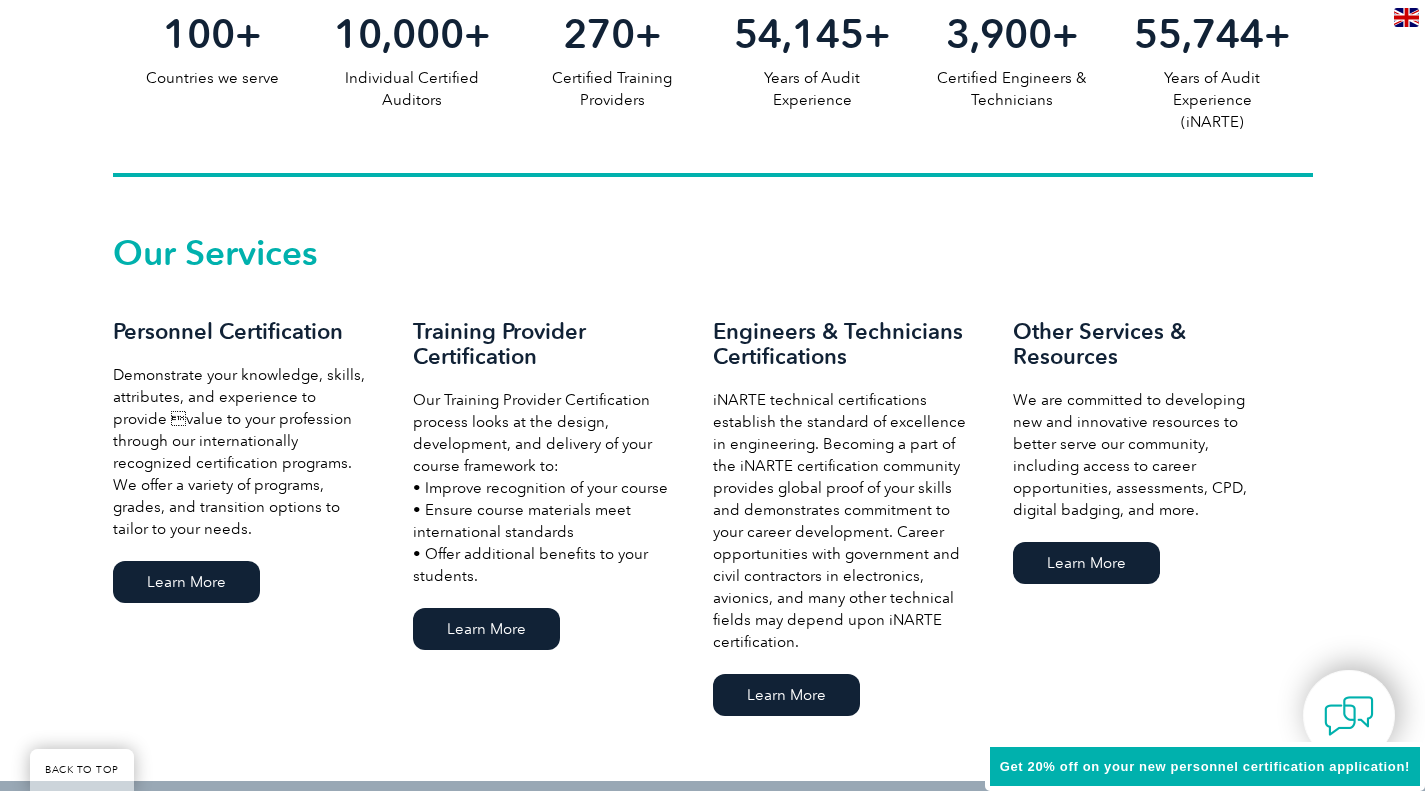 scroll, scrollTop: 1300, scrollLeft: 0, axis: vertical 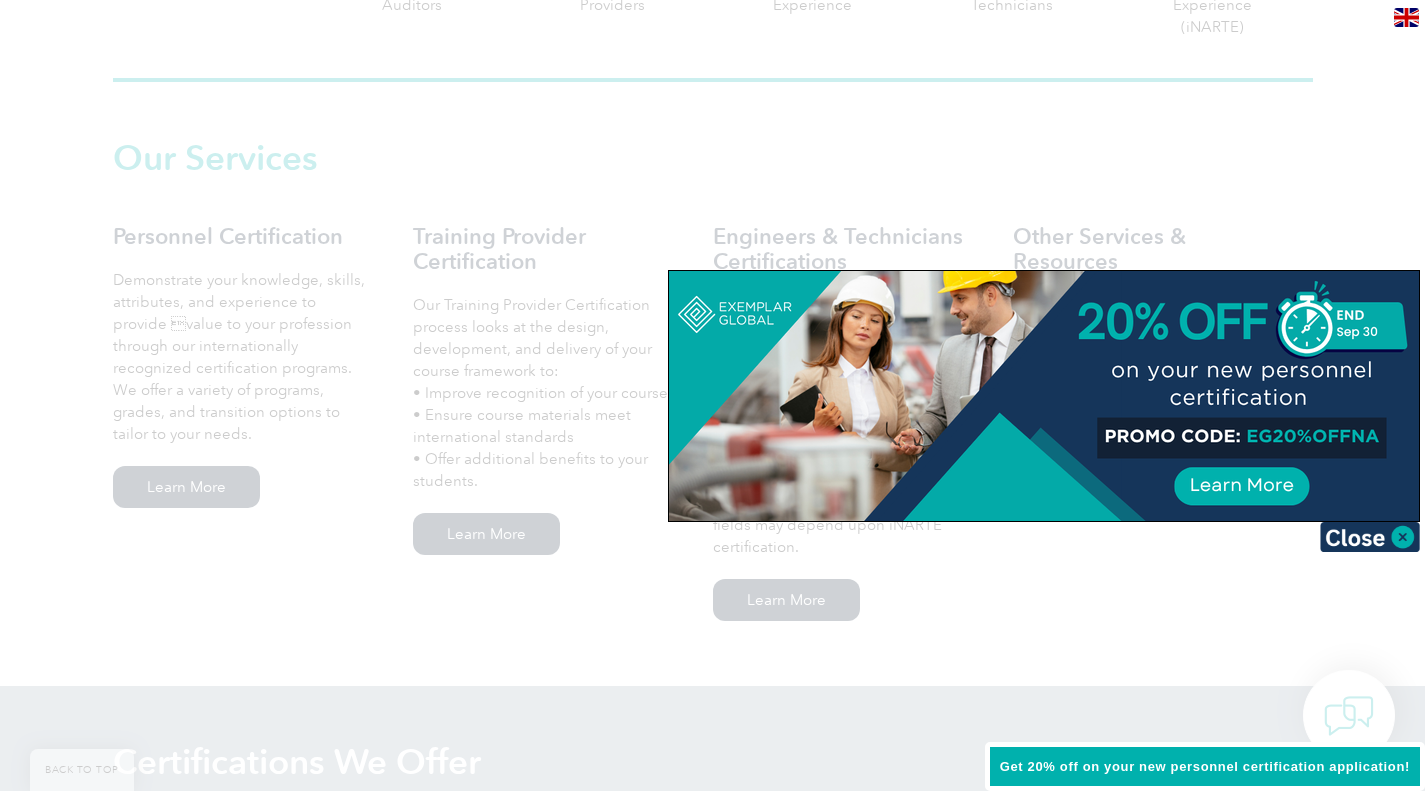 click at bounding box center (1370, 537) 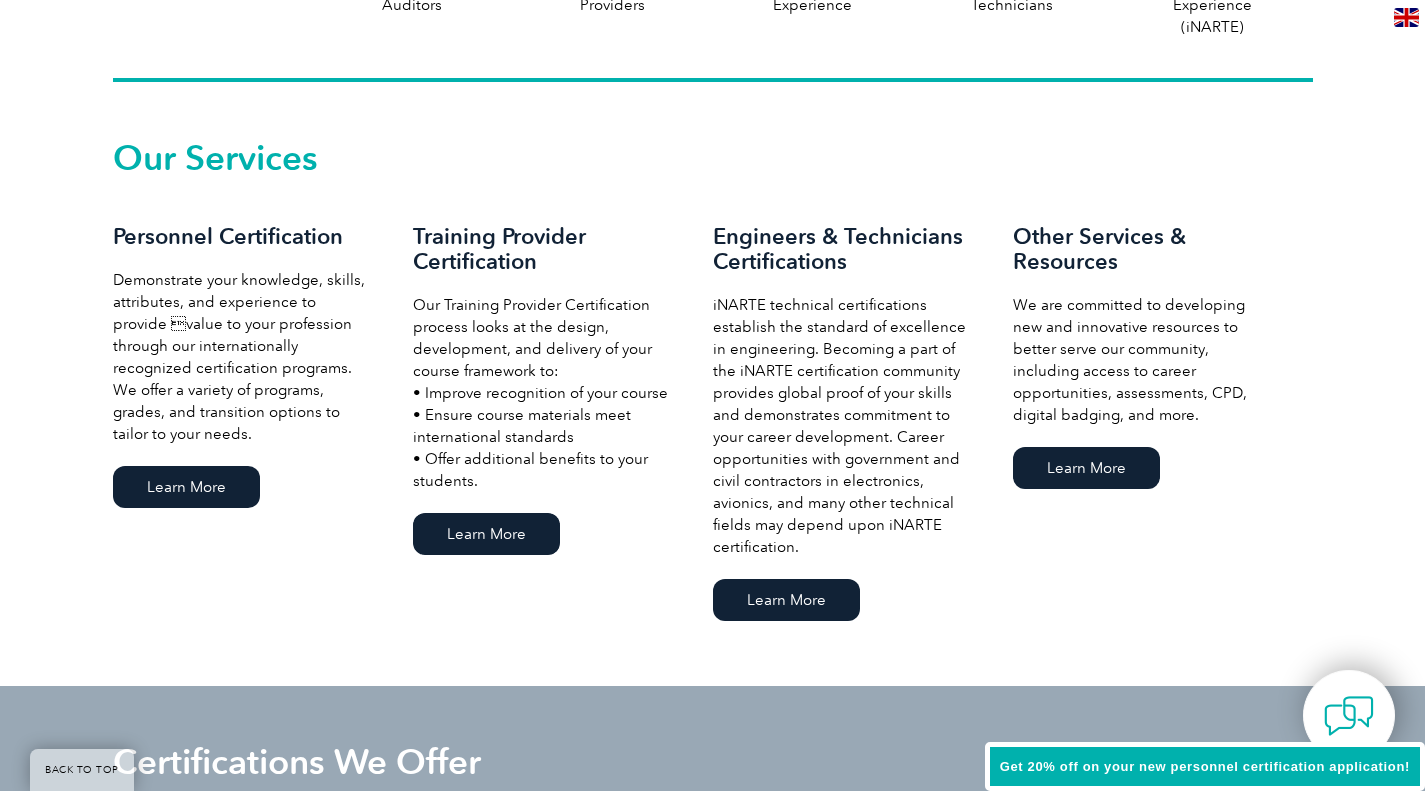 click on "Learn More" at bounding box center (486, 534) 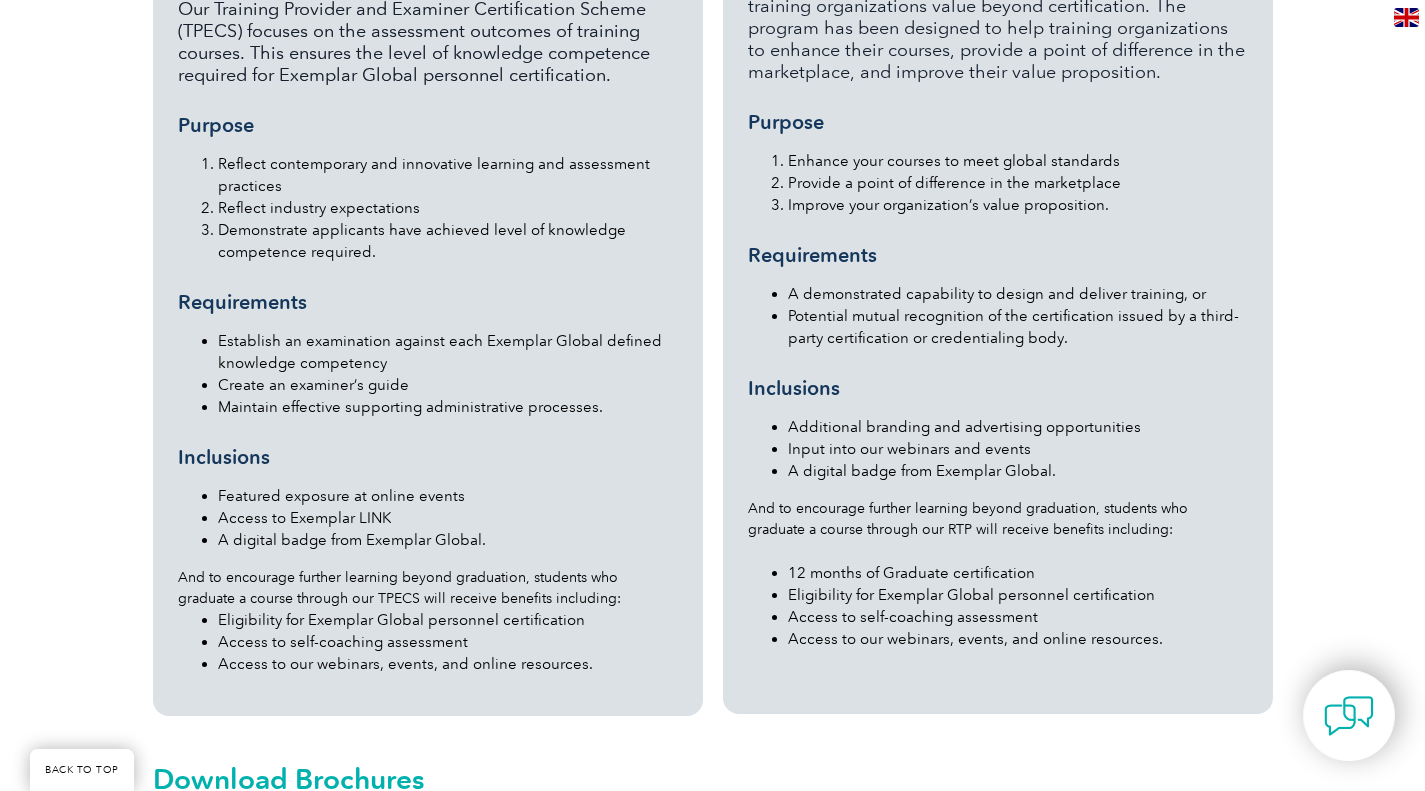 scroll, scrollTop: 1900, scrollLeft: 0, axis: vertical 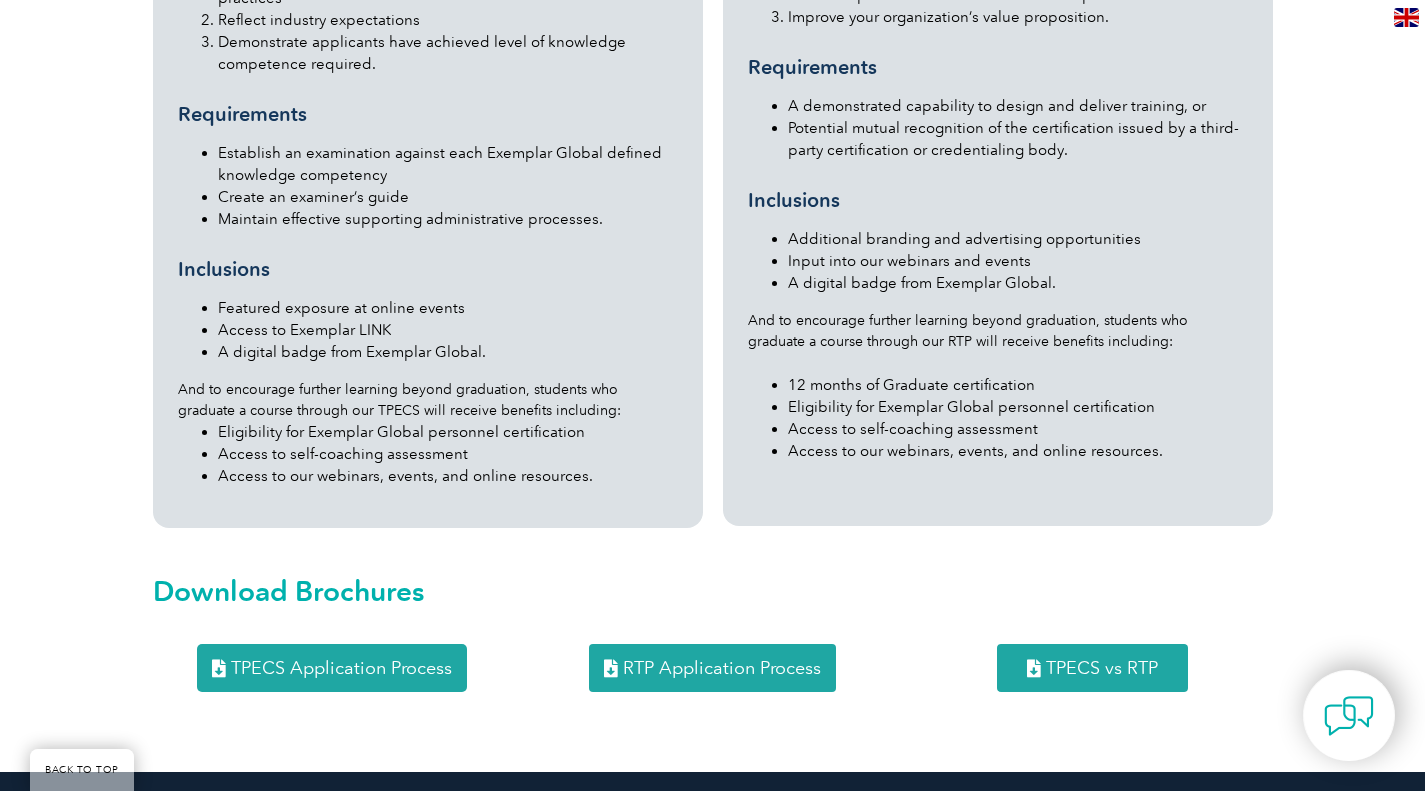 click on "TPECS vs RTP" at bounding box center (1102, 668) 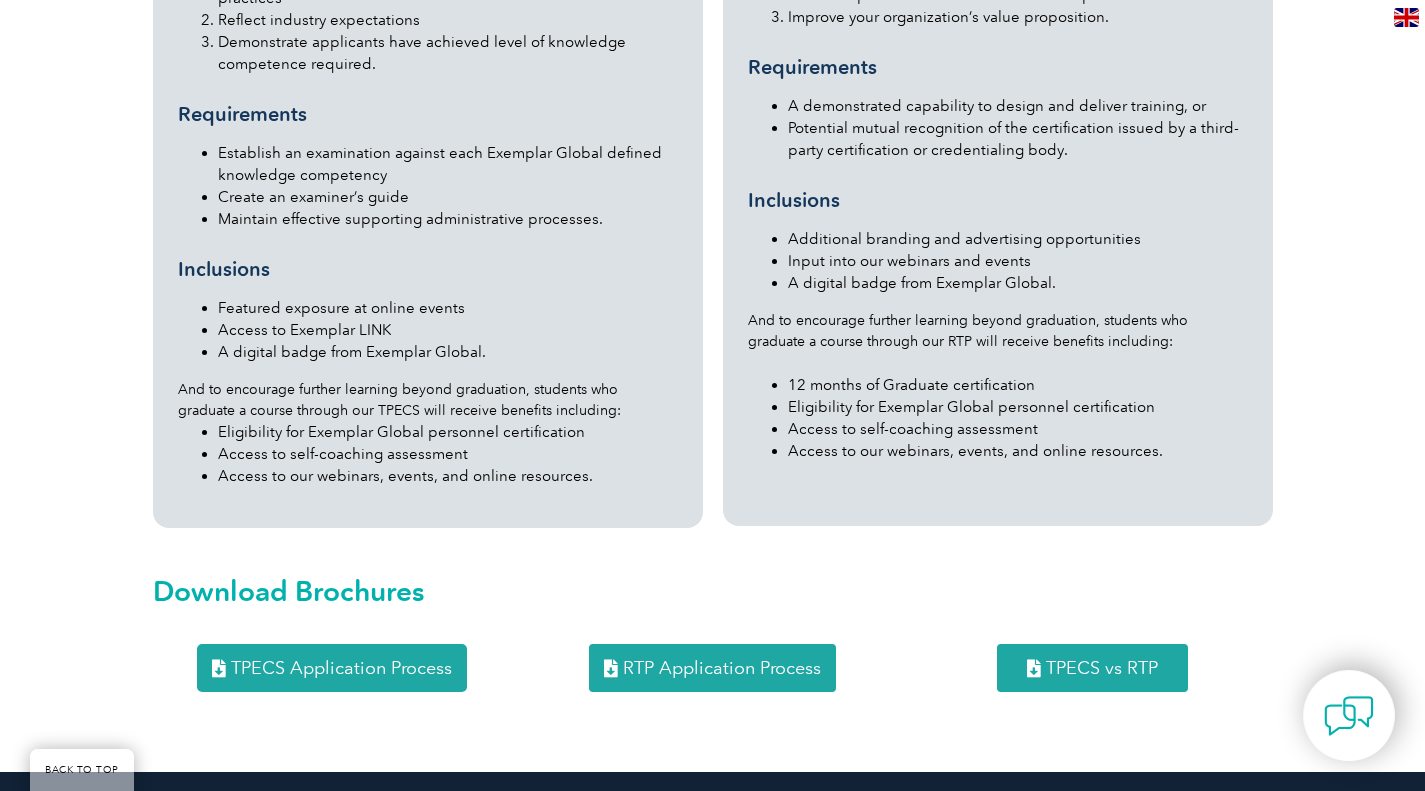 click on "TPECS Application Process" at bounding box center [341, 668] 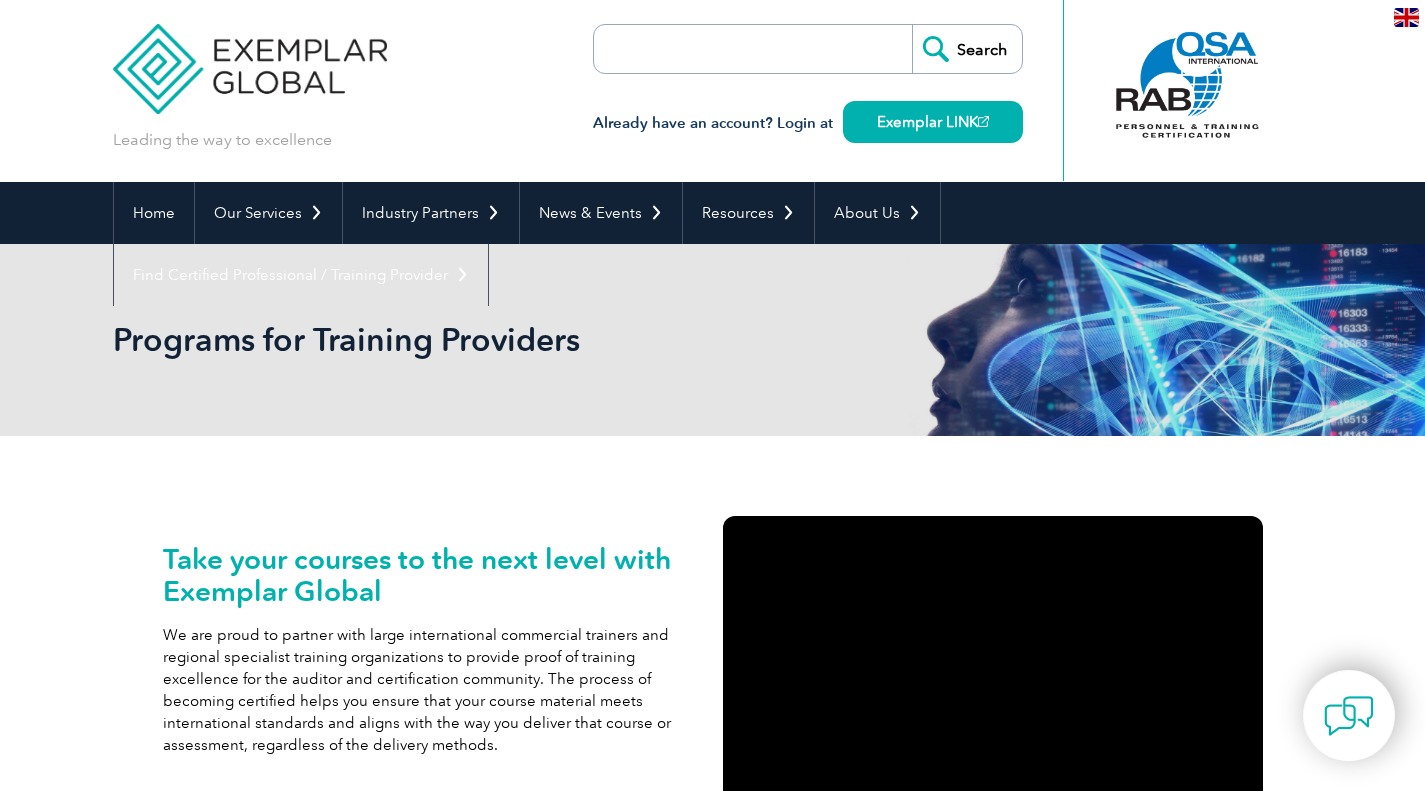 scroll, scrollTop: 0, scrollLeft: 0, axis: both 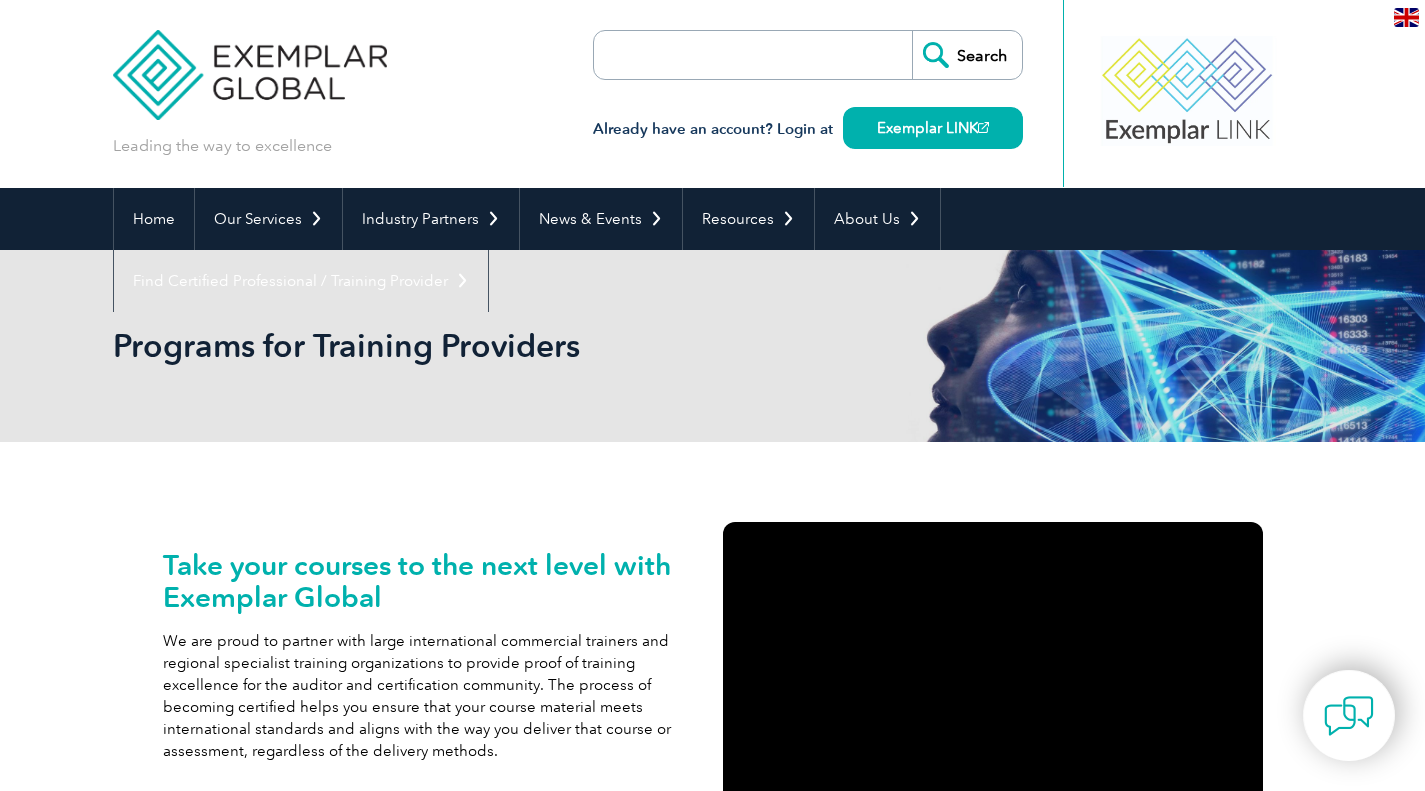 click on "Exemplar LINK" at bounding box center [933, 128] 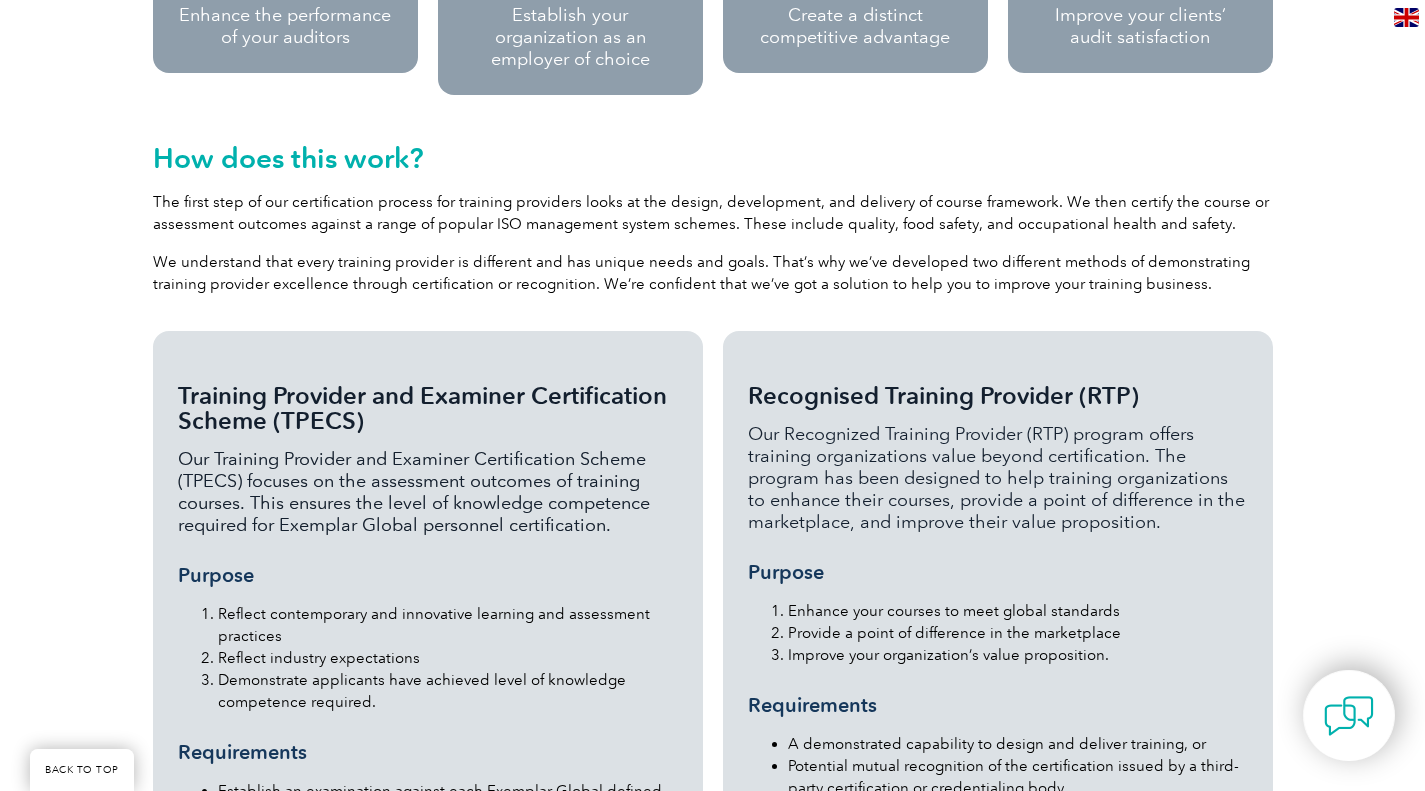 scroll, scrollTop: 1300, scrollLeft: 0, axis: vertical 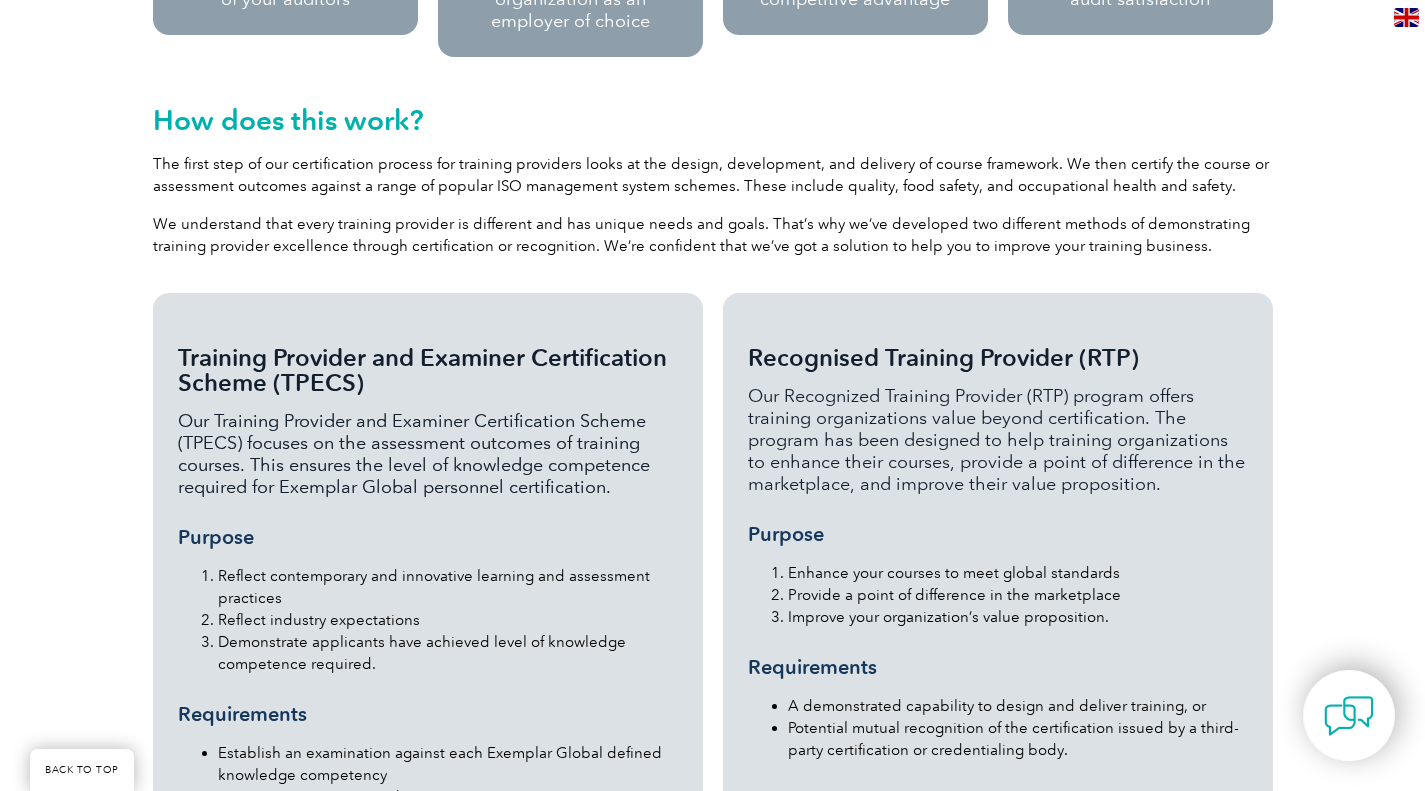 click on "Purpose" at bounding box center [428, 537] 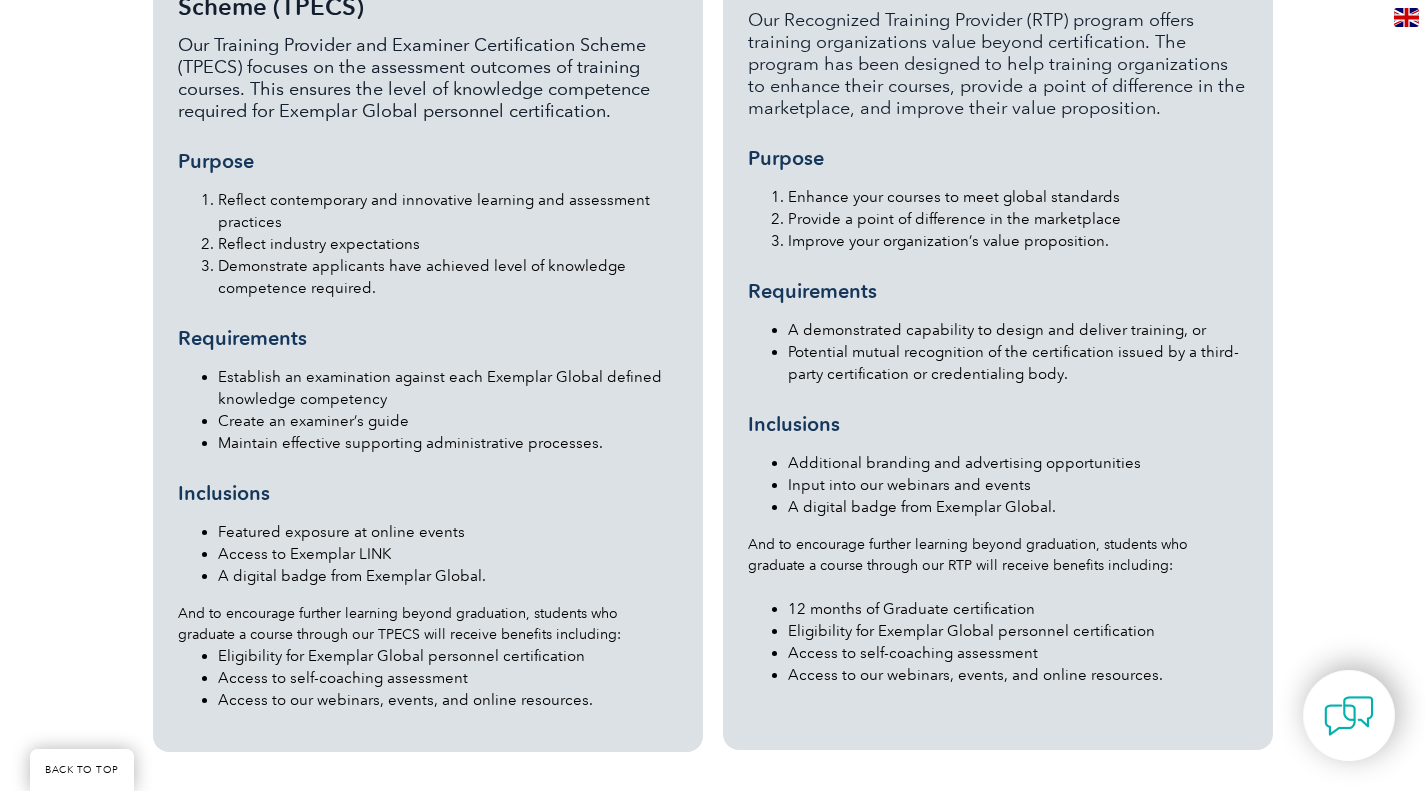 scroll, scrollTop: 1700, scrollLeft: 0, axis: vertical 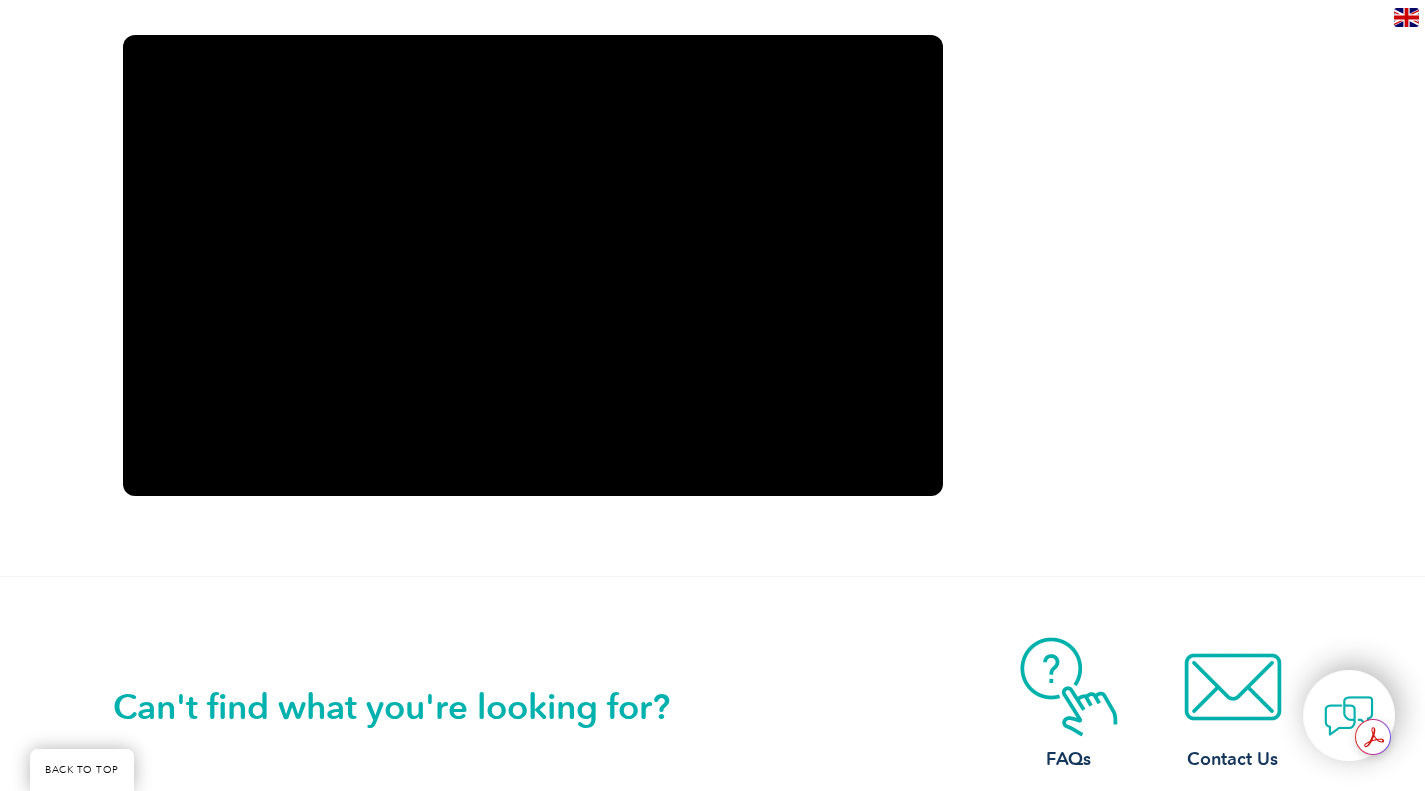 click on "Can't find what you're looking for?           FAQs          Contact Us" at bounding box center (713, 709) 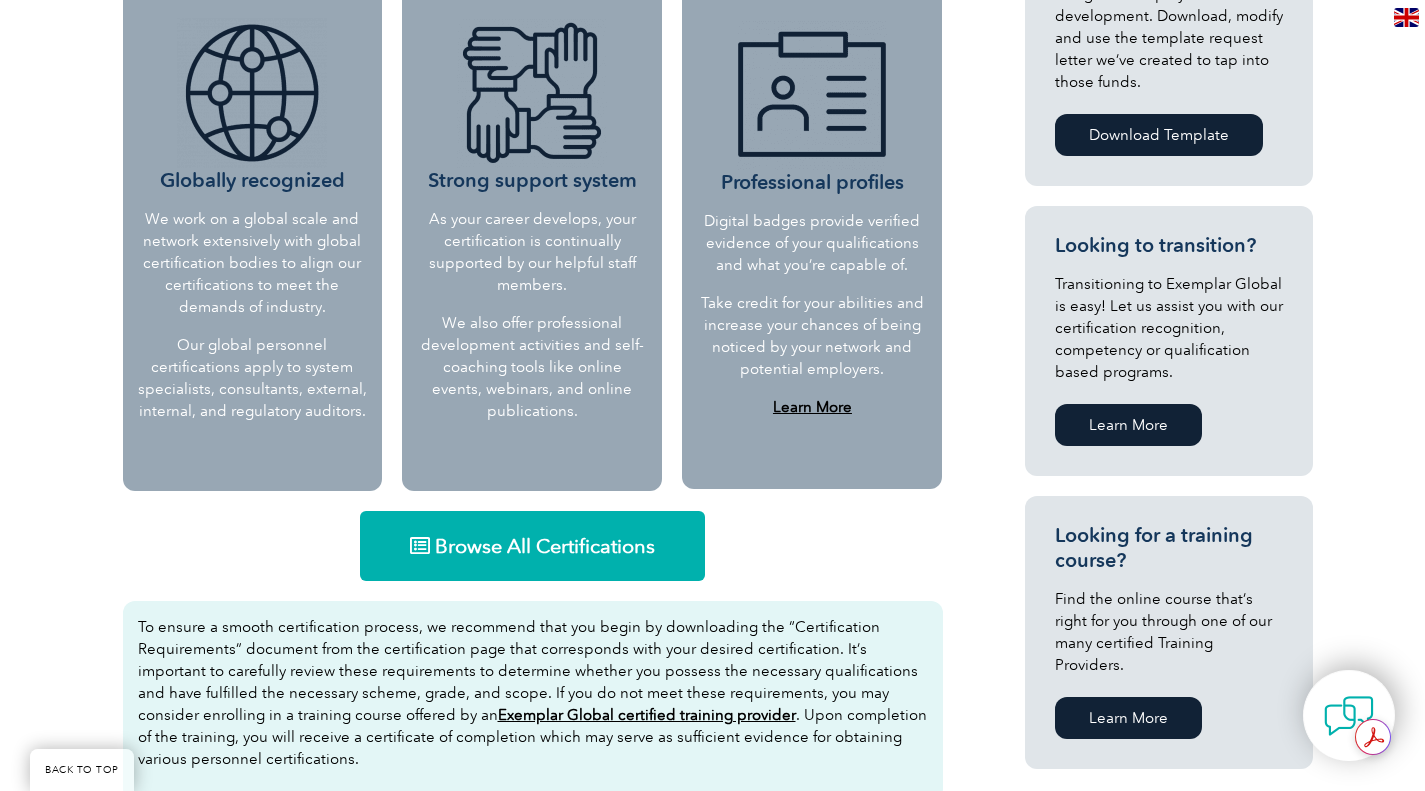 scroll, scrollTop: 800, scrollLeft: 0, axis: vertical 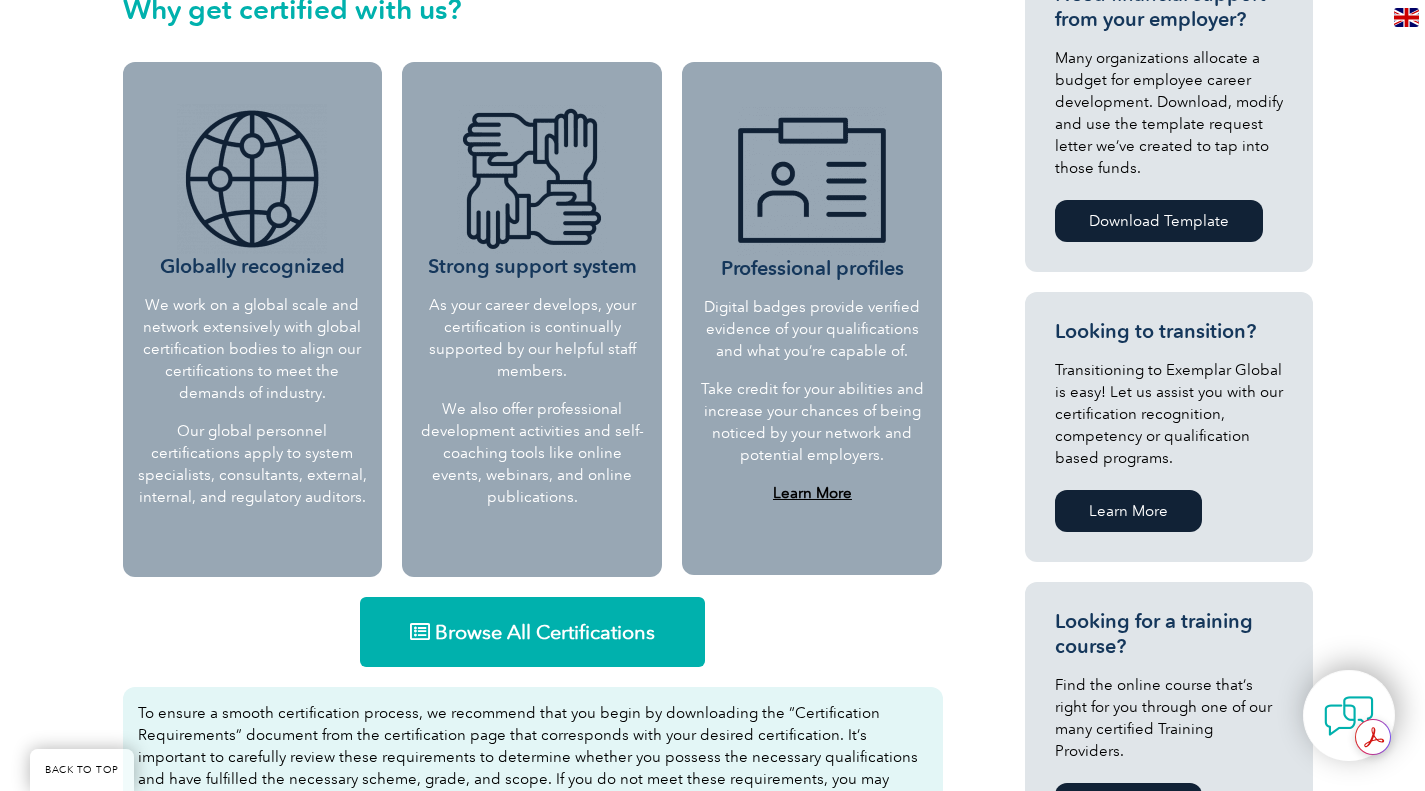 click on "Browse All Certifications" at bounding box center [545, 632] 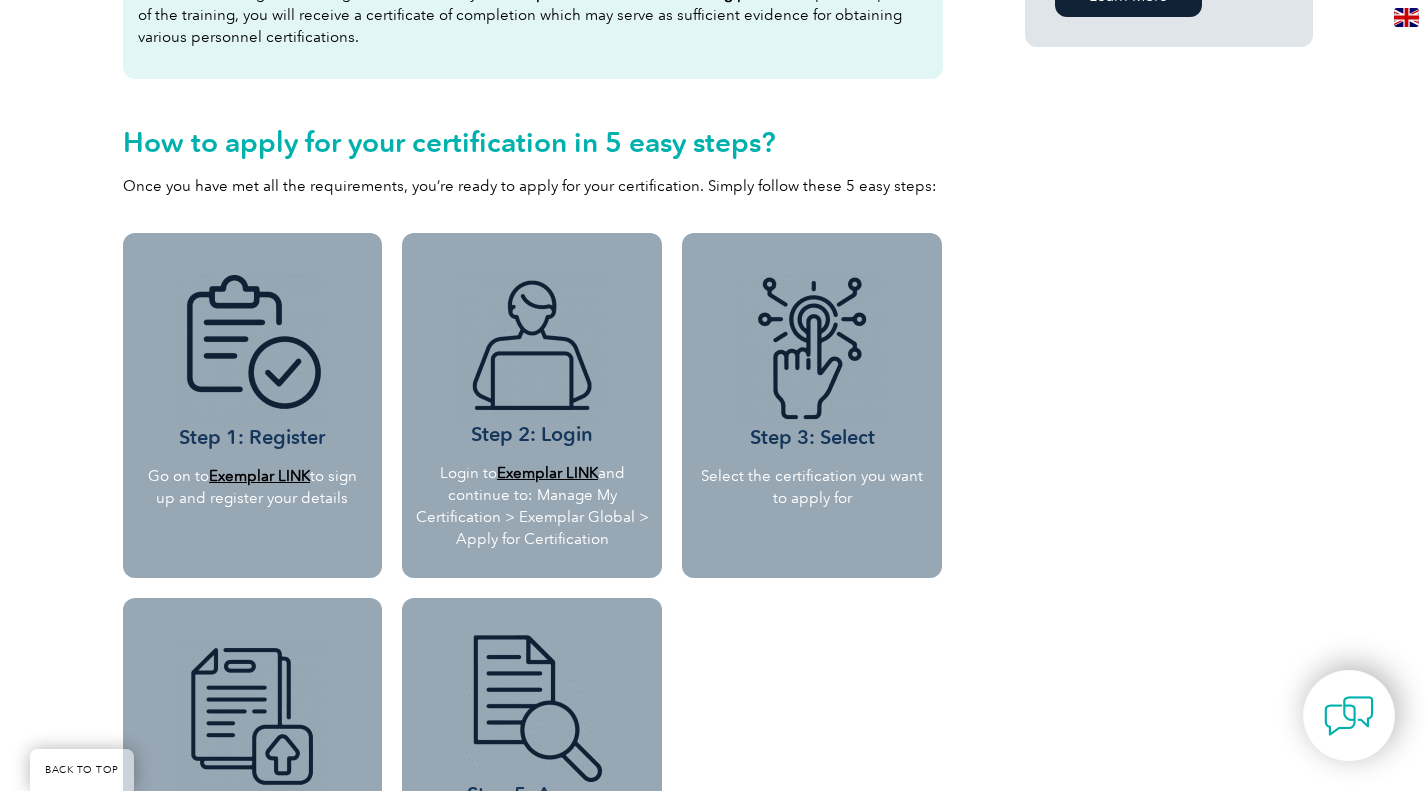 scroll, scrollTop: 1500, scrollLeft: 0, axis: vertical 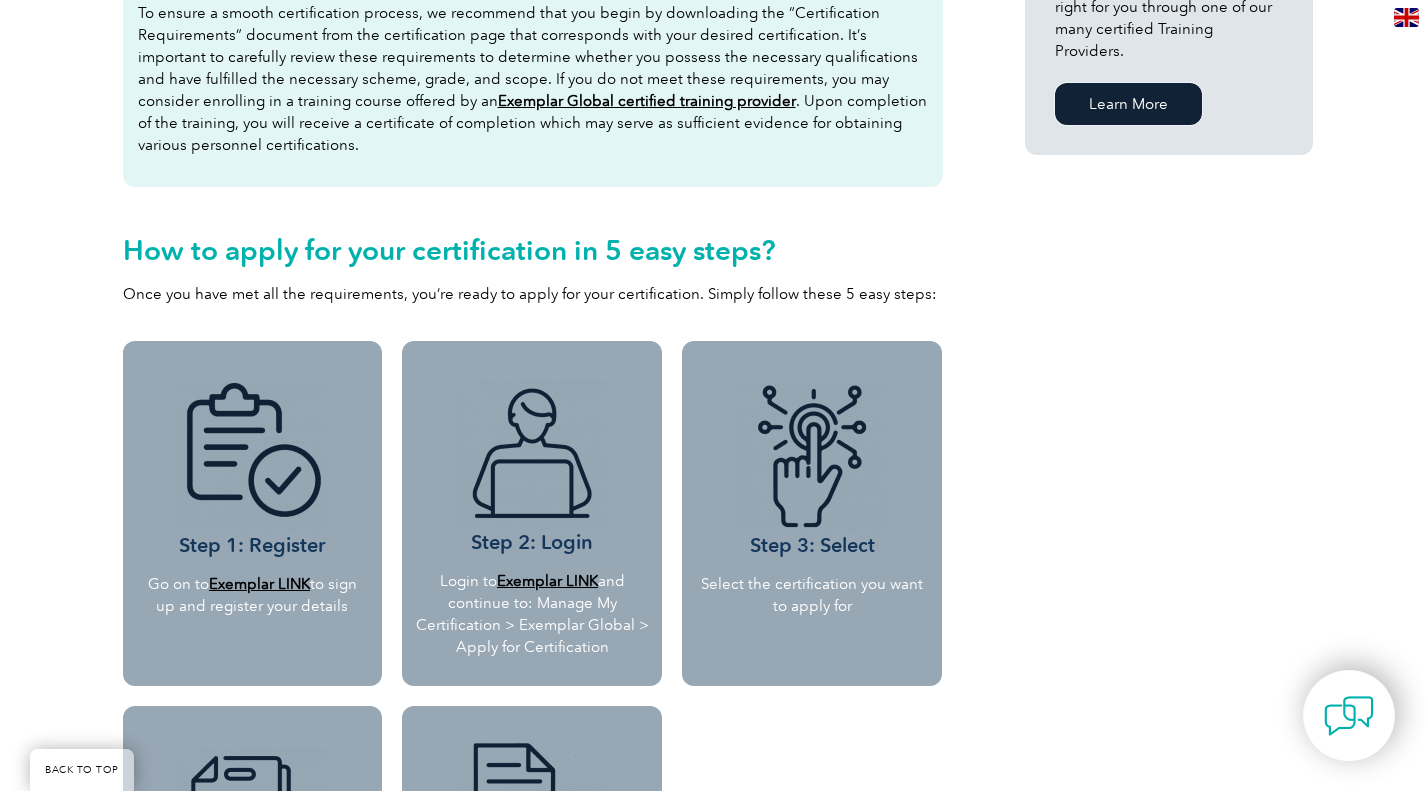 click on "Learn More" at bounding box center (1128, 104) 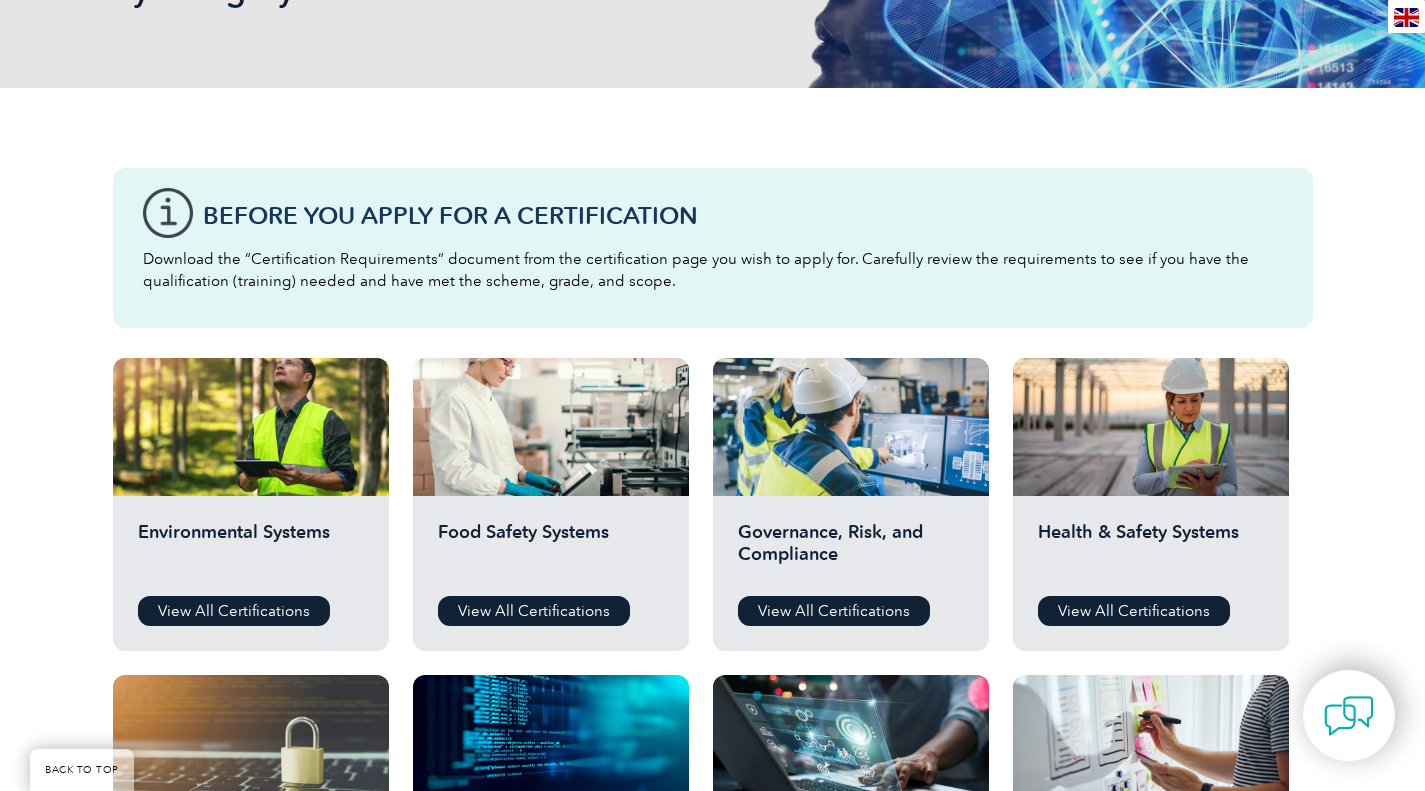 scroll, scrollTop: 700, scrollLeft: 0, axis: vertical 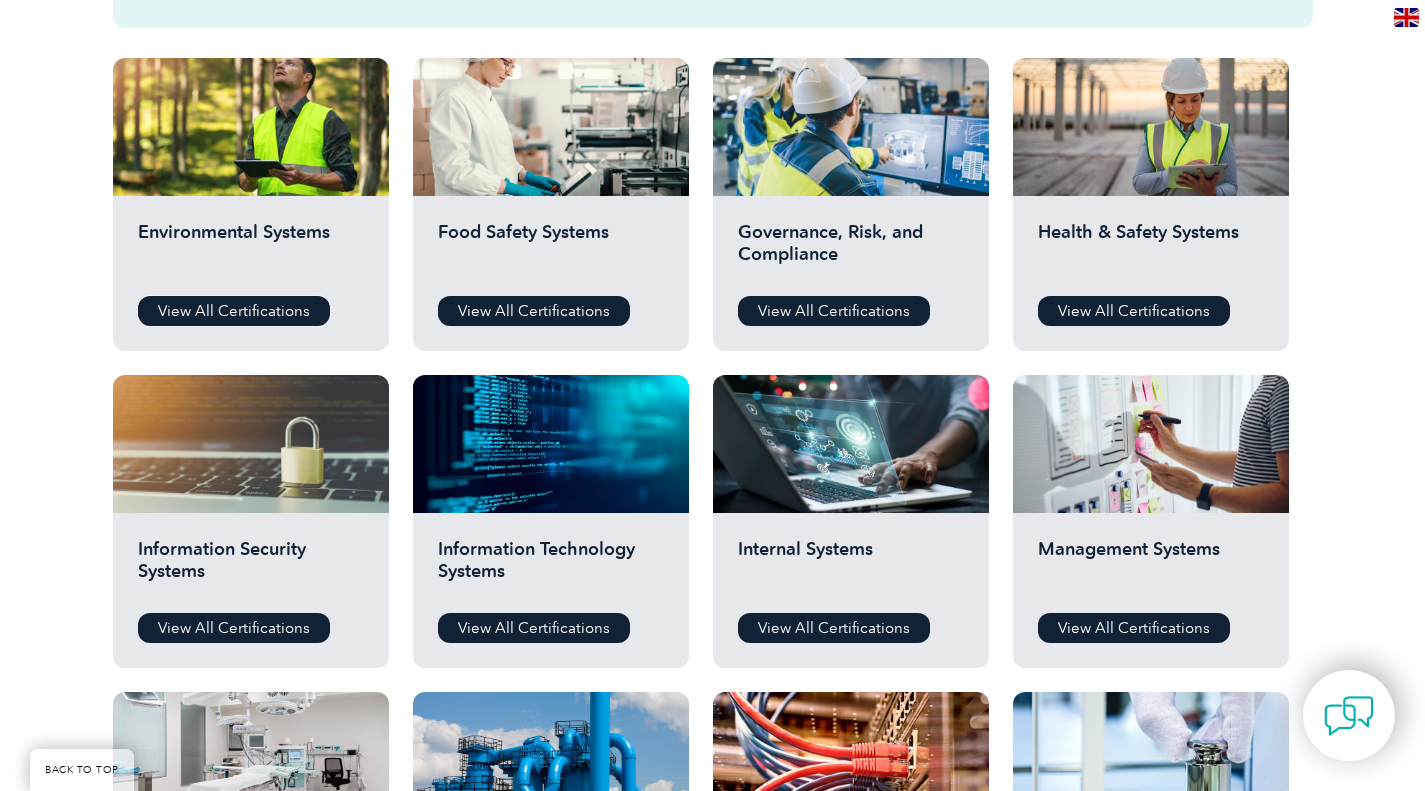 click on "View All Certifications" at bounding box center [234, 311] 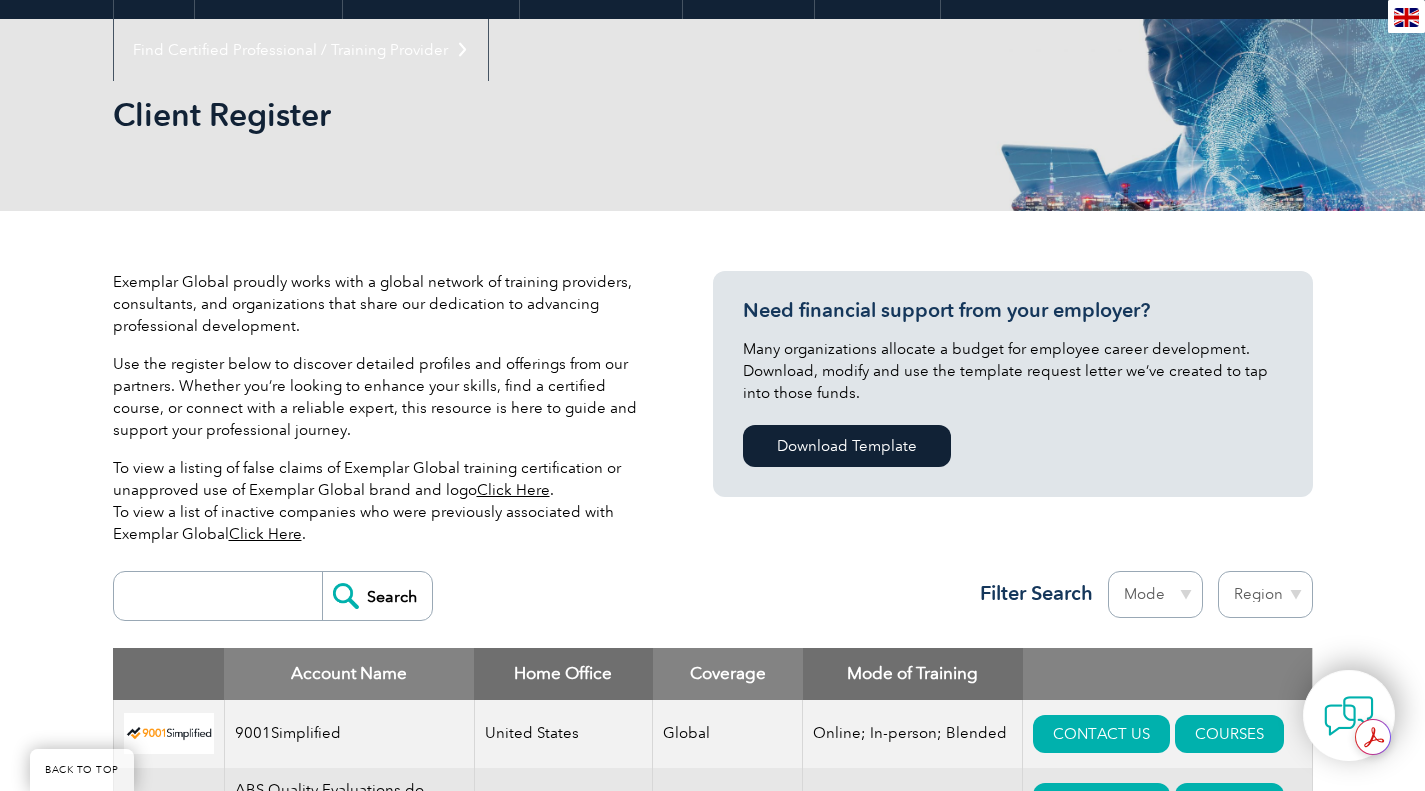 scroll, scrollTop: 400, scrollLeft: 0, axis: vertical 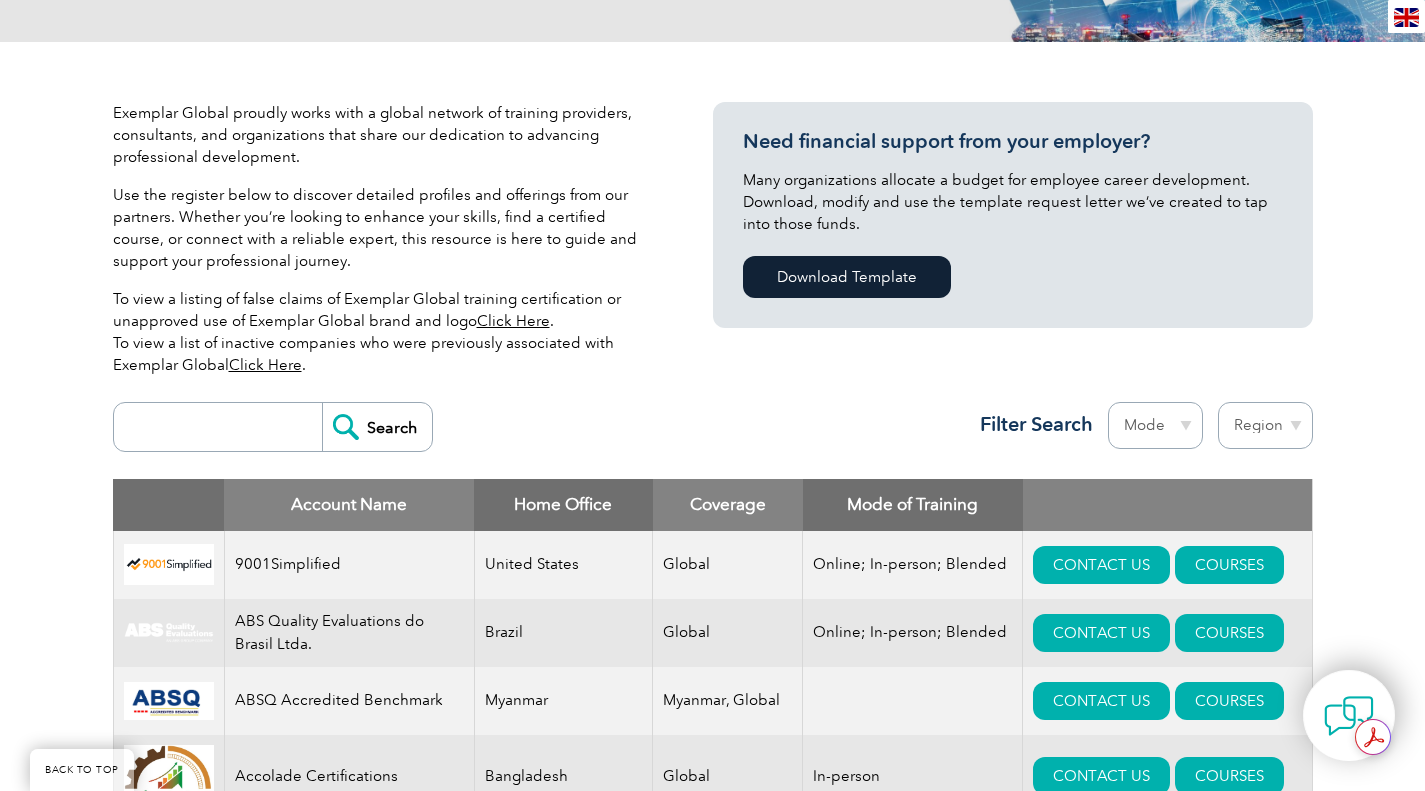 click at bounding box center (223, 427) 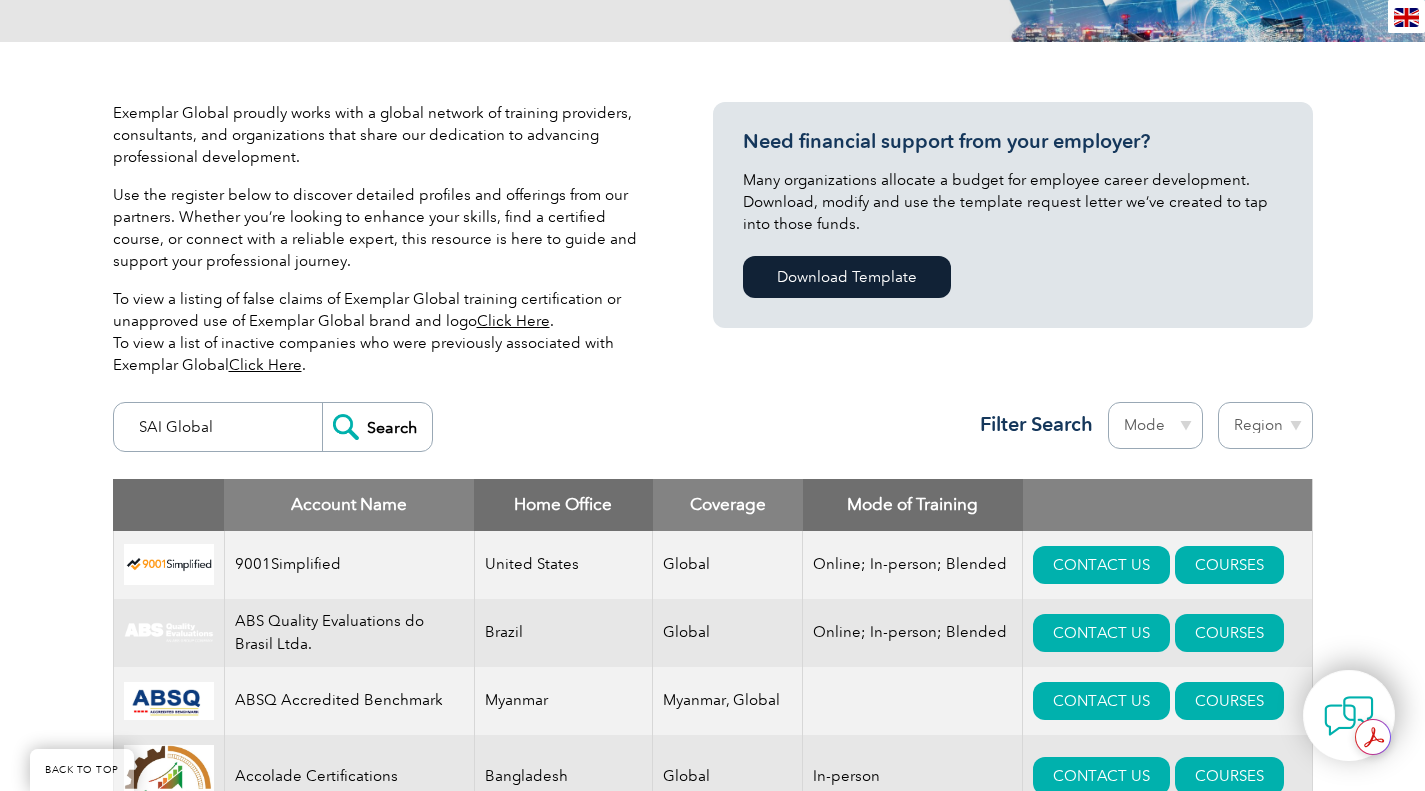 type on "SAI Global" 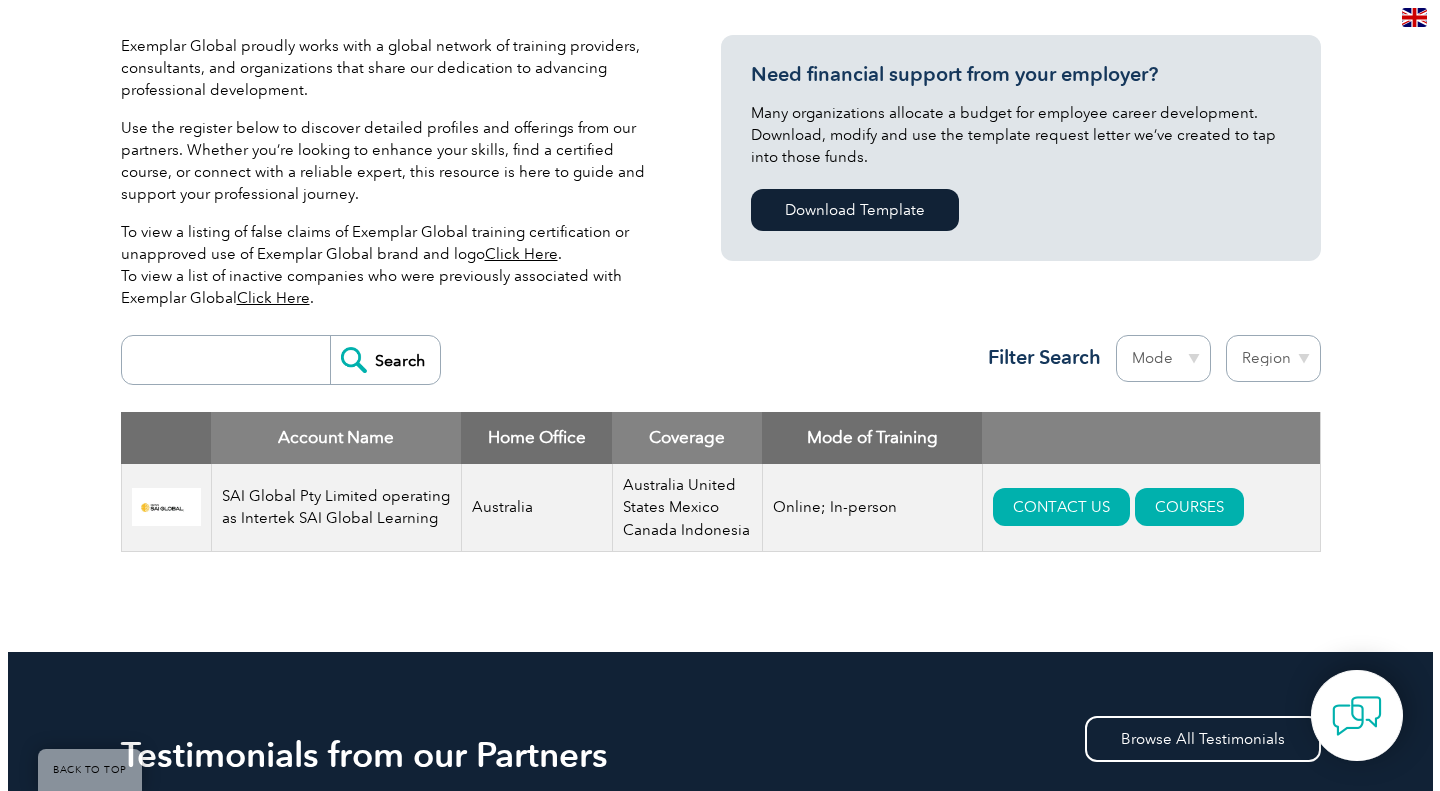 scroll, scrollTop: 500, scrollLeft: 0, axis: vertical 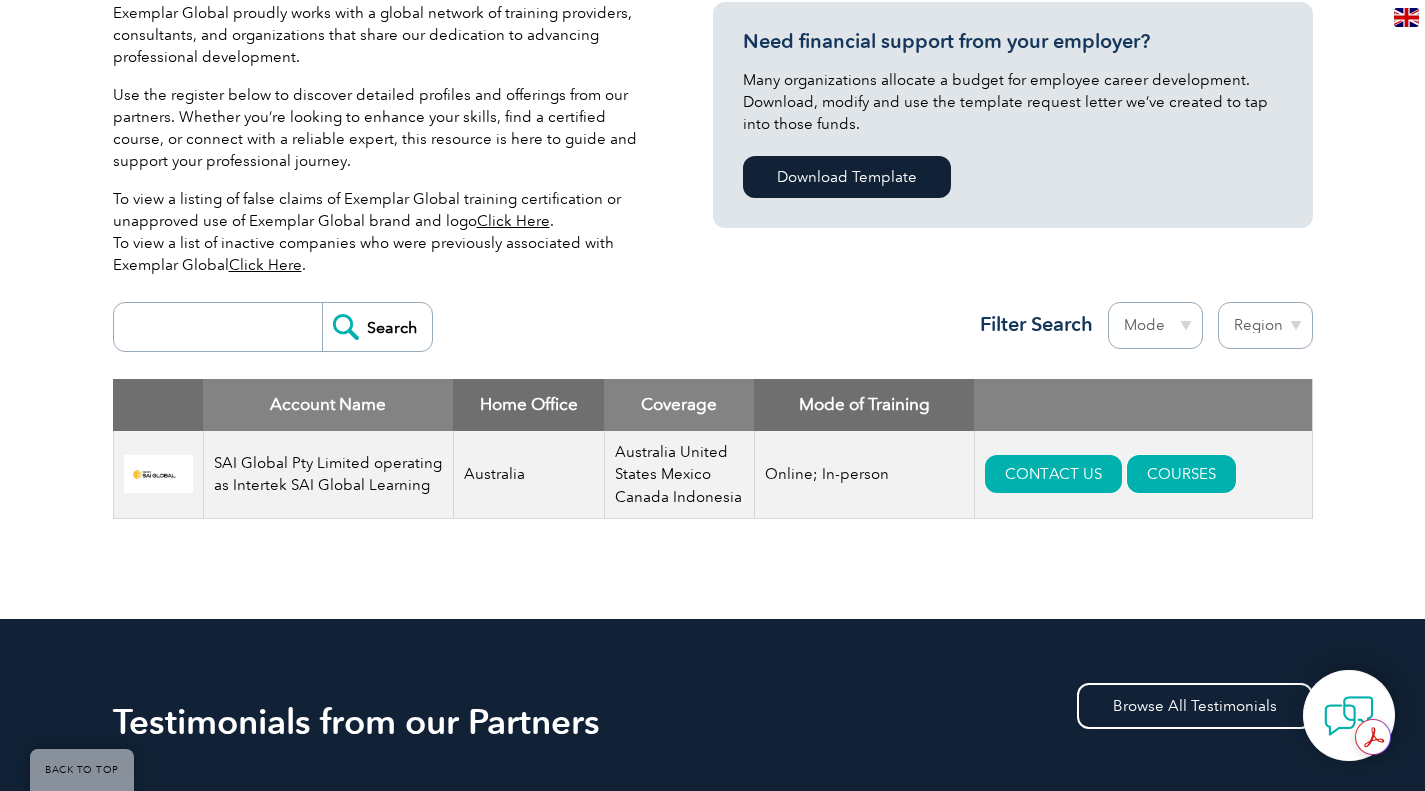 click on "COURSES" at bounding box center [1181, 474] 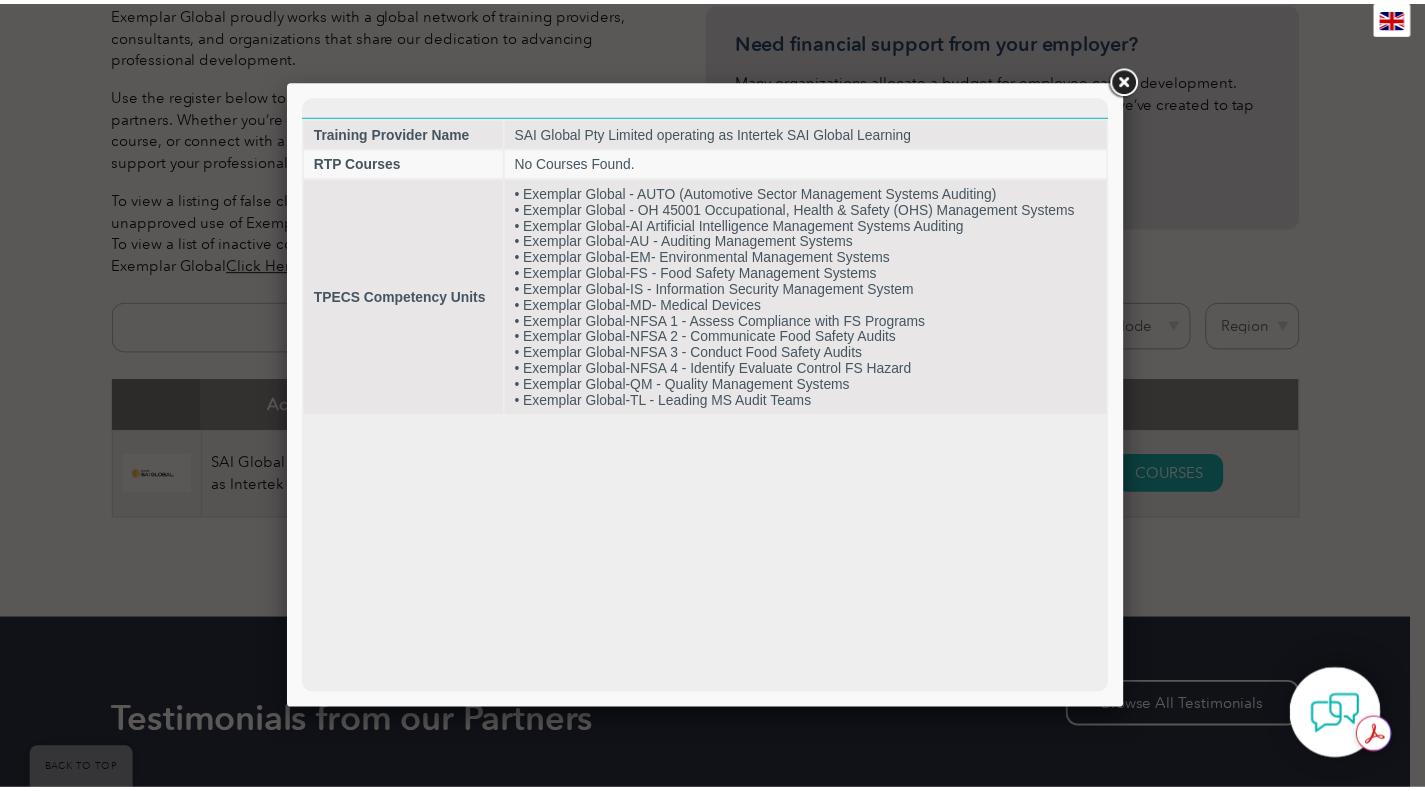 scroll, scrollTop: 0, scrollLeft: 0, axis: both 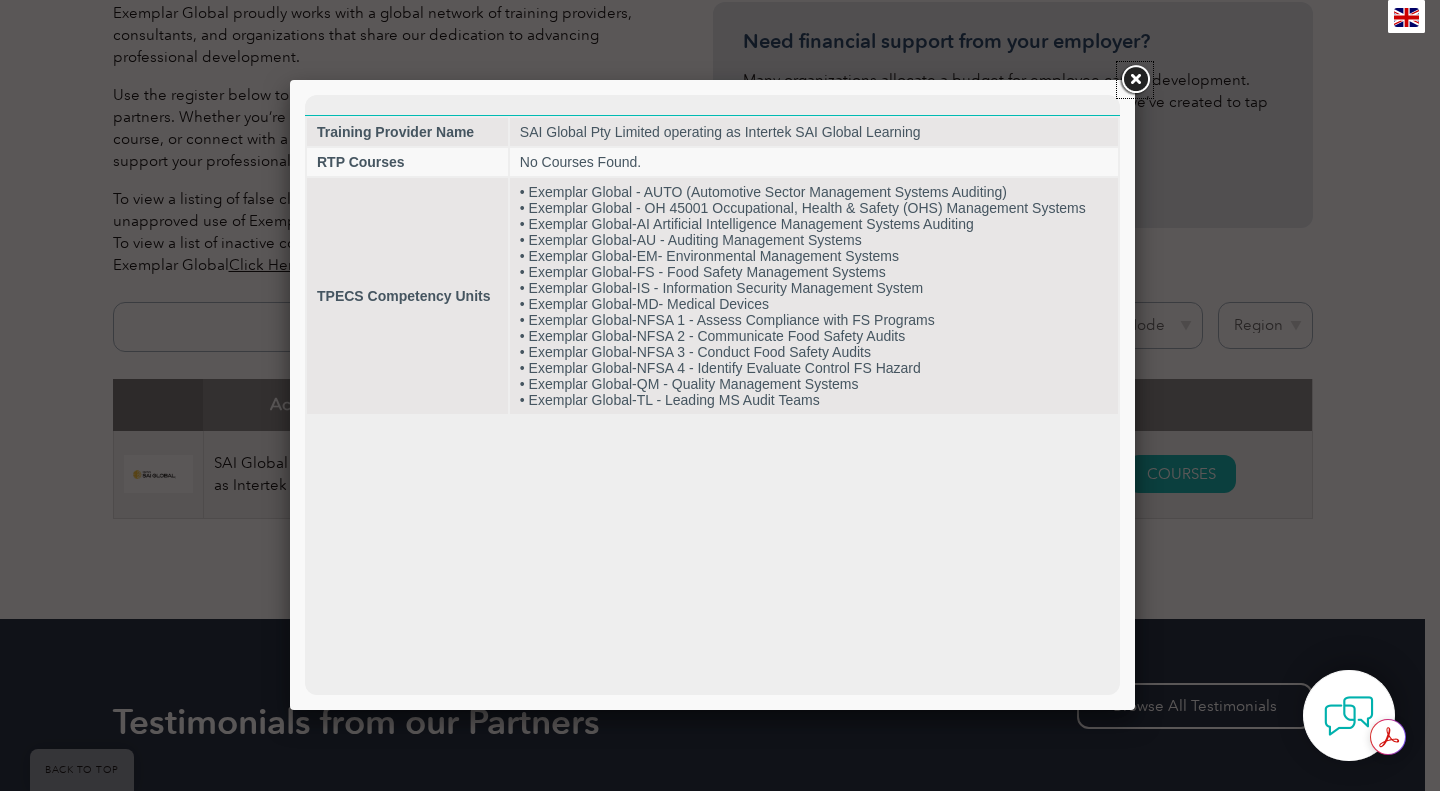 click at bounding box center (1135, 80) 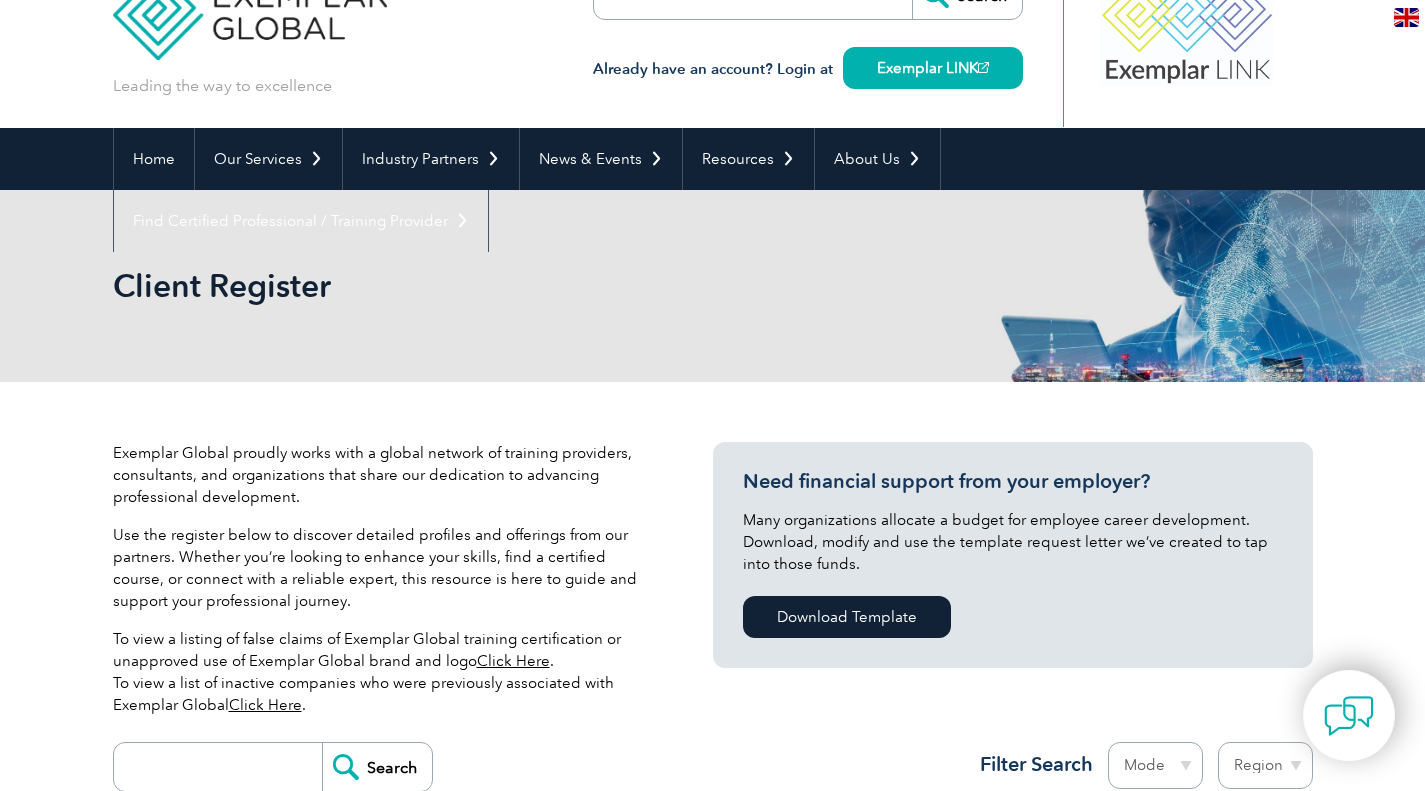 scroll, scrollTop: 0, scrollLeft: 0, axis: both 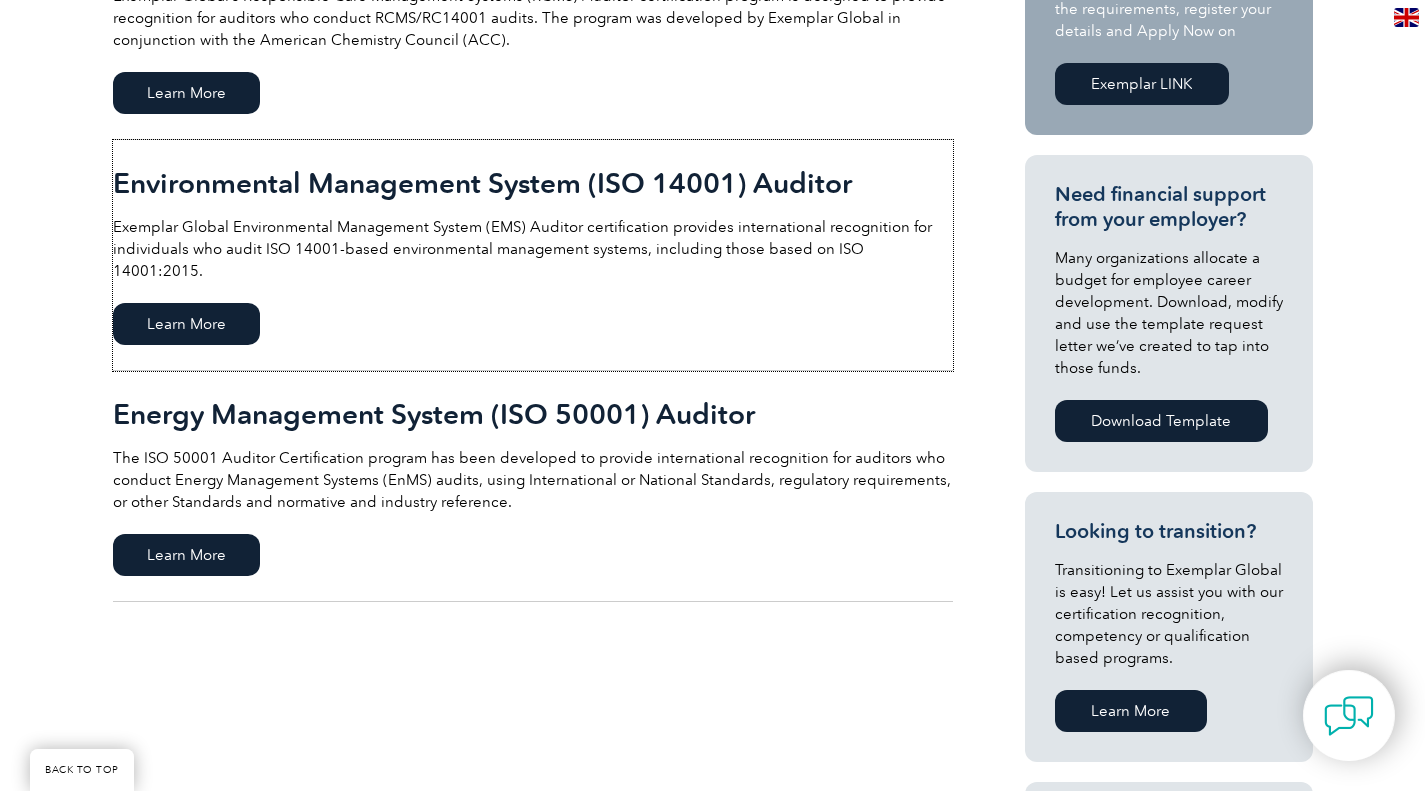 click on "Learn More" at bounding box center (186, 324) 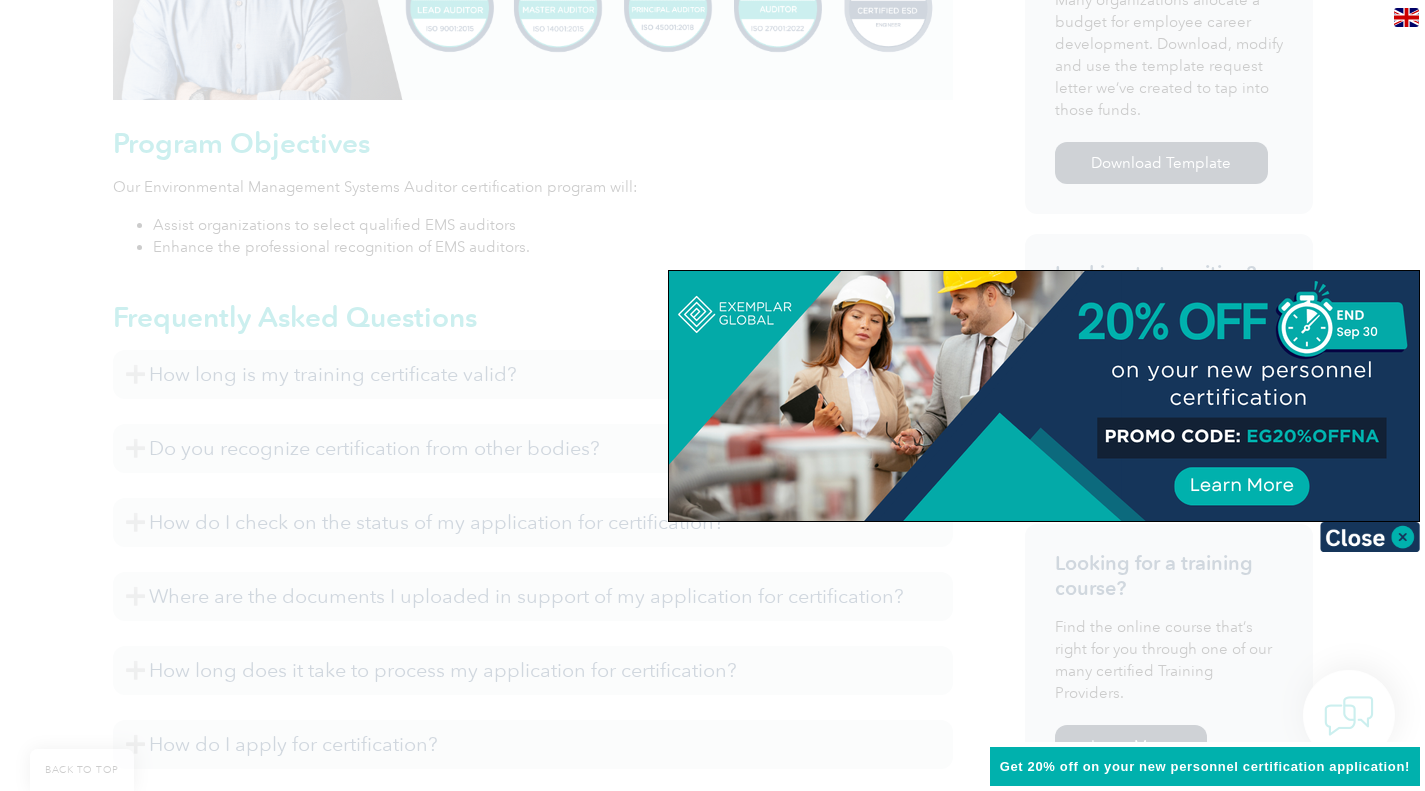 scroll, scrollTop: 1063, scrollLeft: 0, axis: vertical 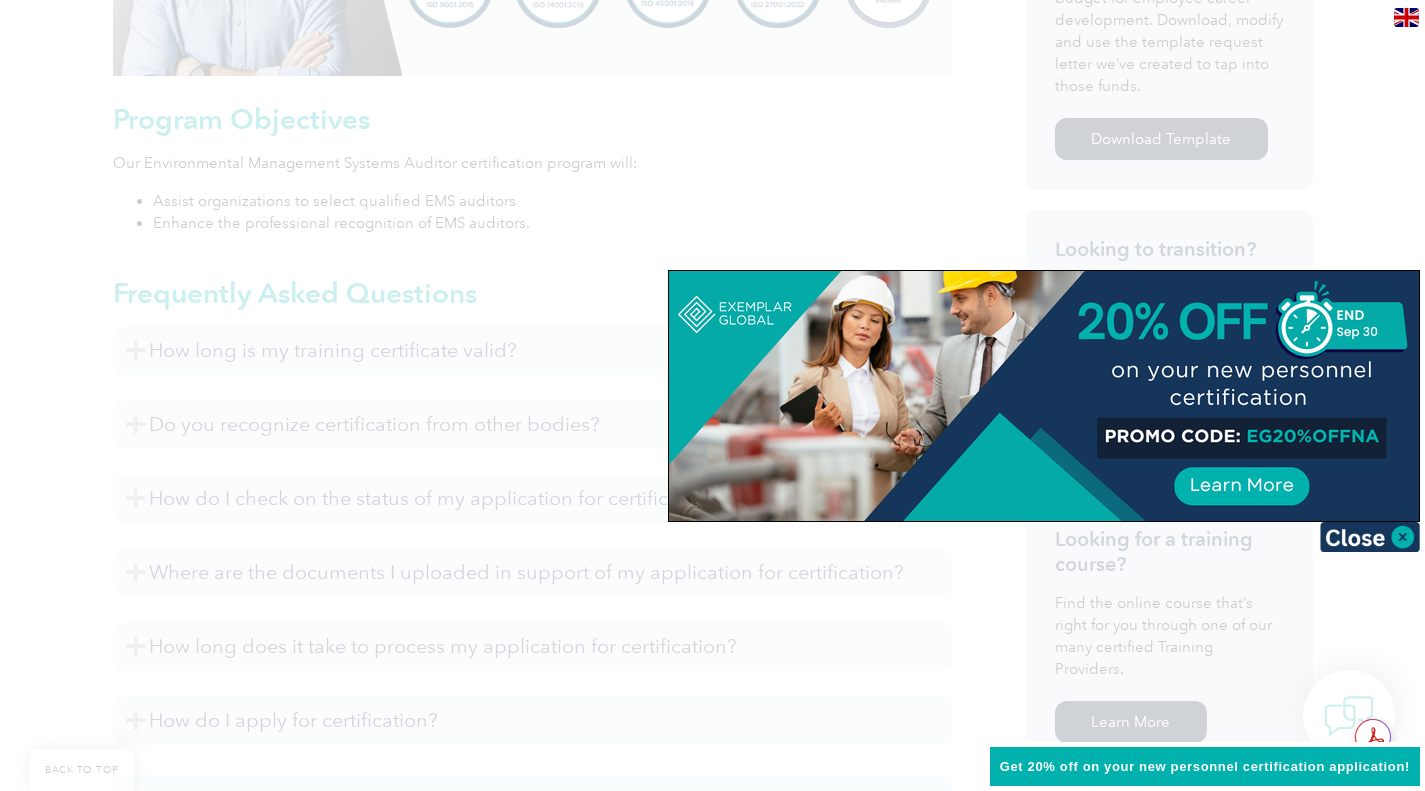 click at bounding box center (1370, 537) 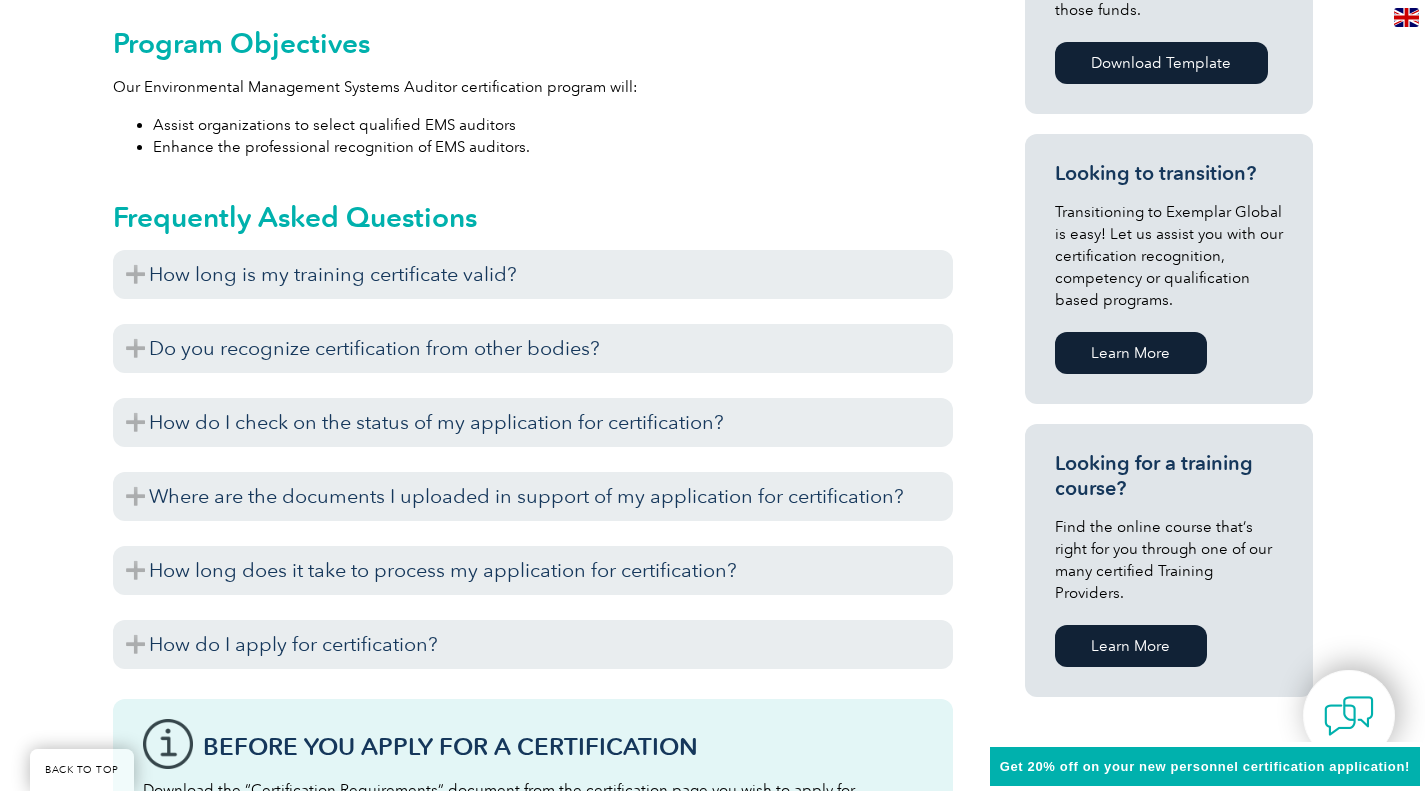 scroll, scrollTop: 1163, scrollLeft: 0, axis: vertical 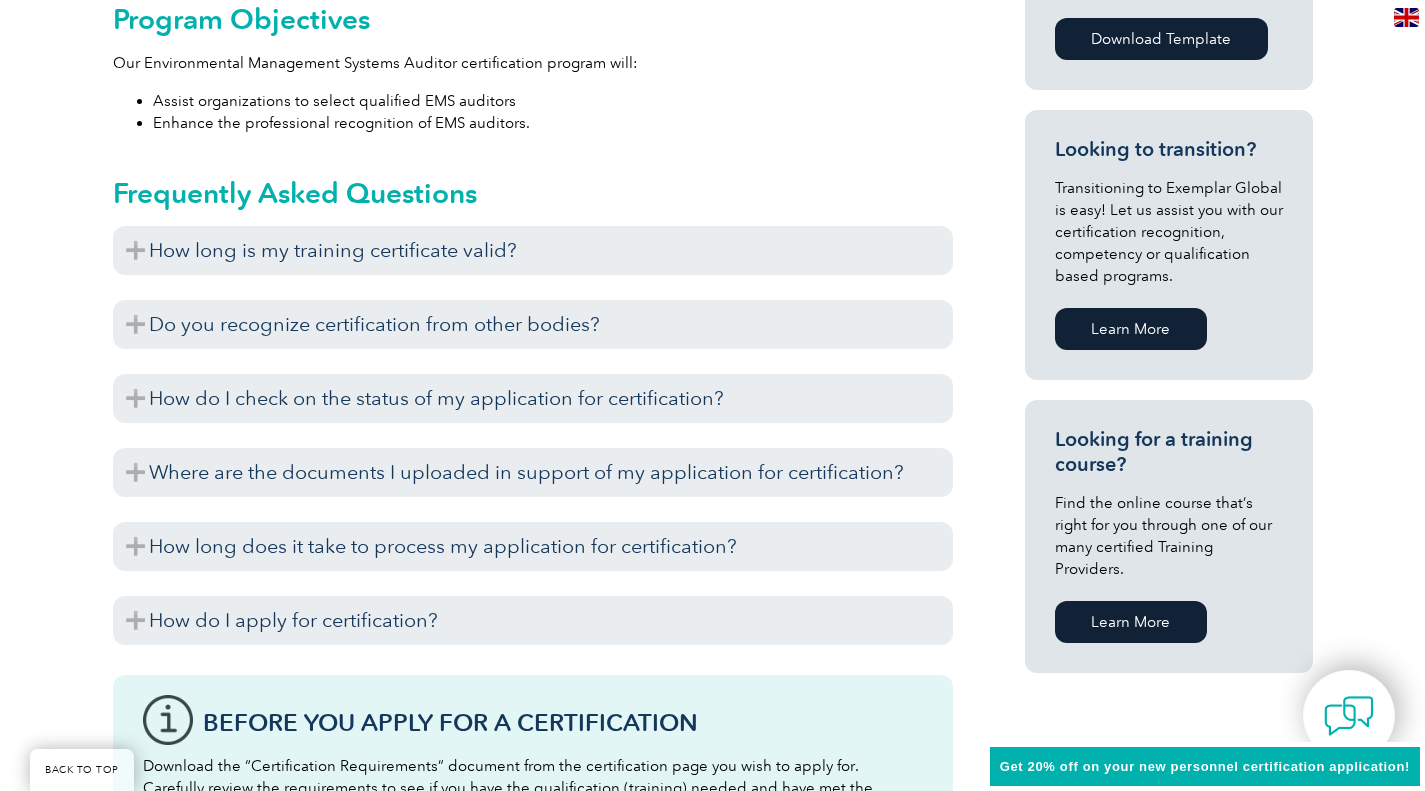 click on "Where are the documents I uploaded in support of my application for certification?" at bounding box center (533, 472) 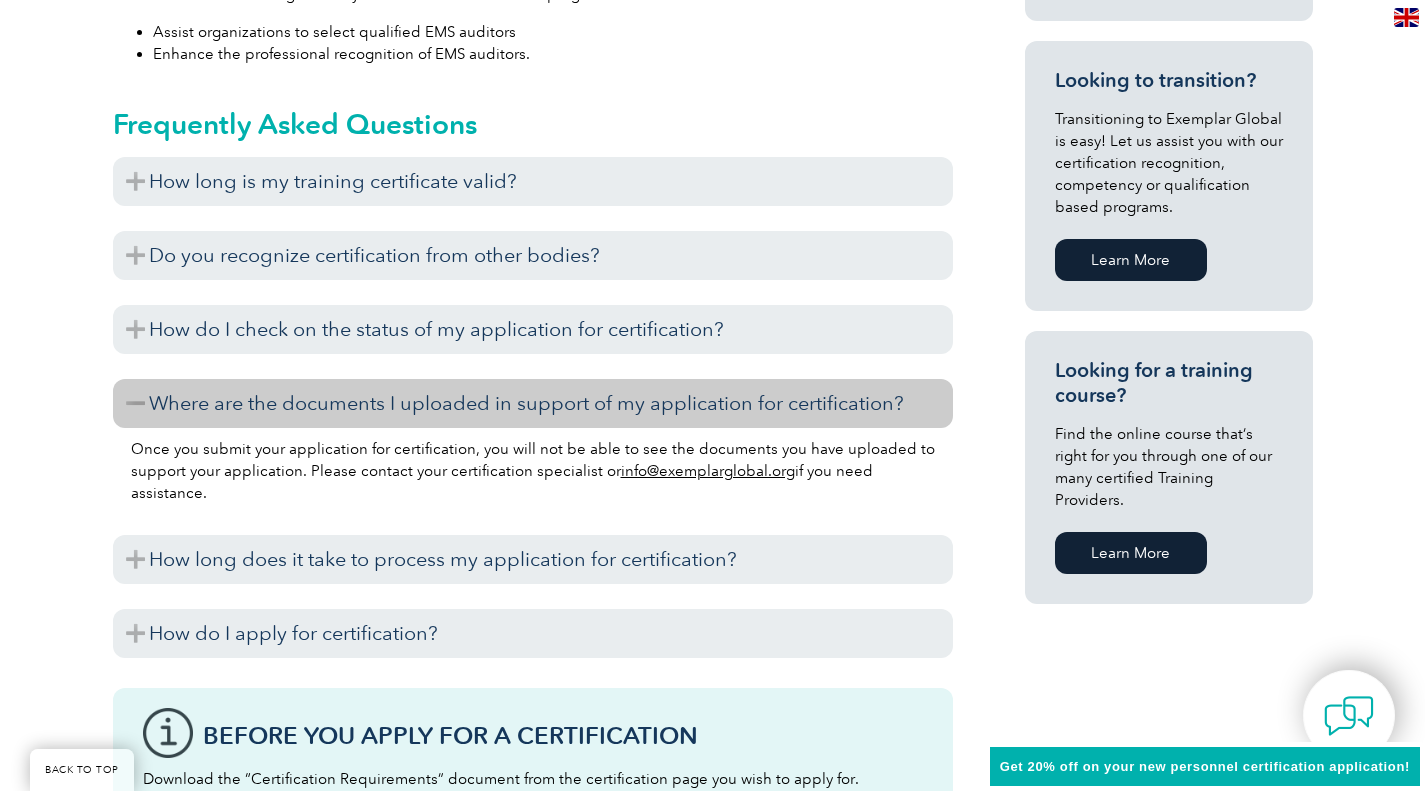 scroll, scrollTop: 1263, scrollLeft: 0, axis: vertical 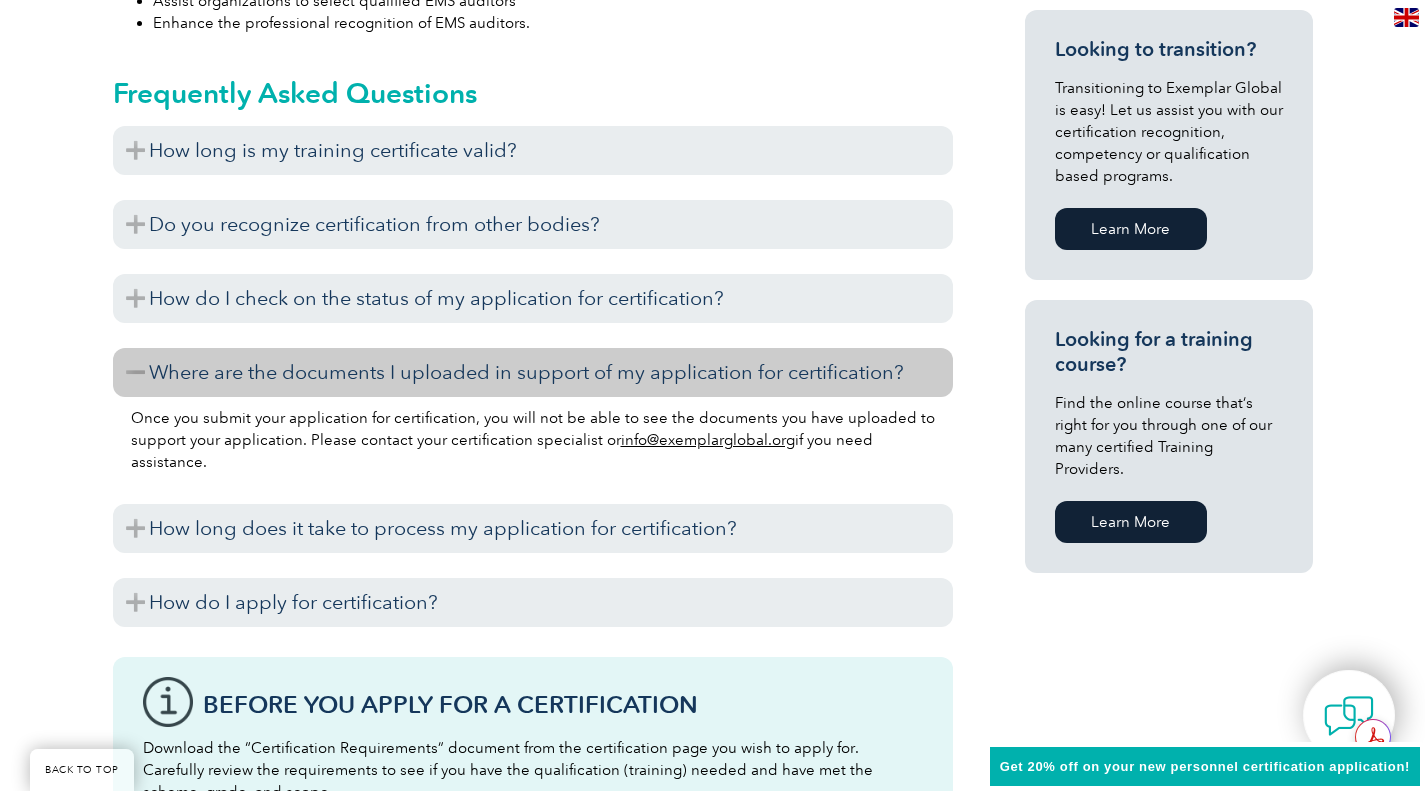 click on "How long does it take to process my application for certification?" at bounding box center [533, 528] 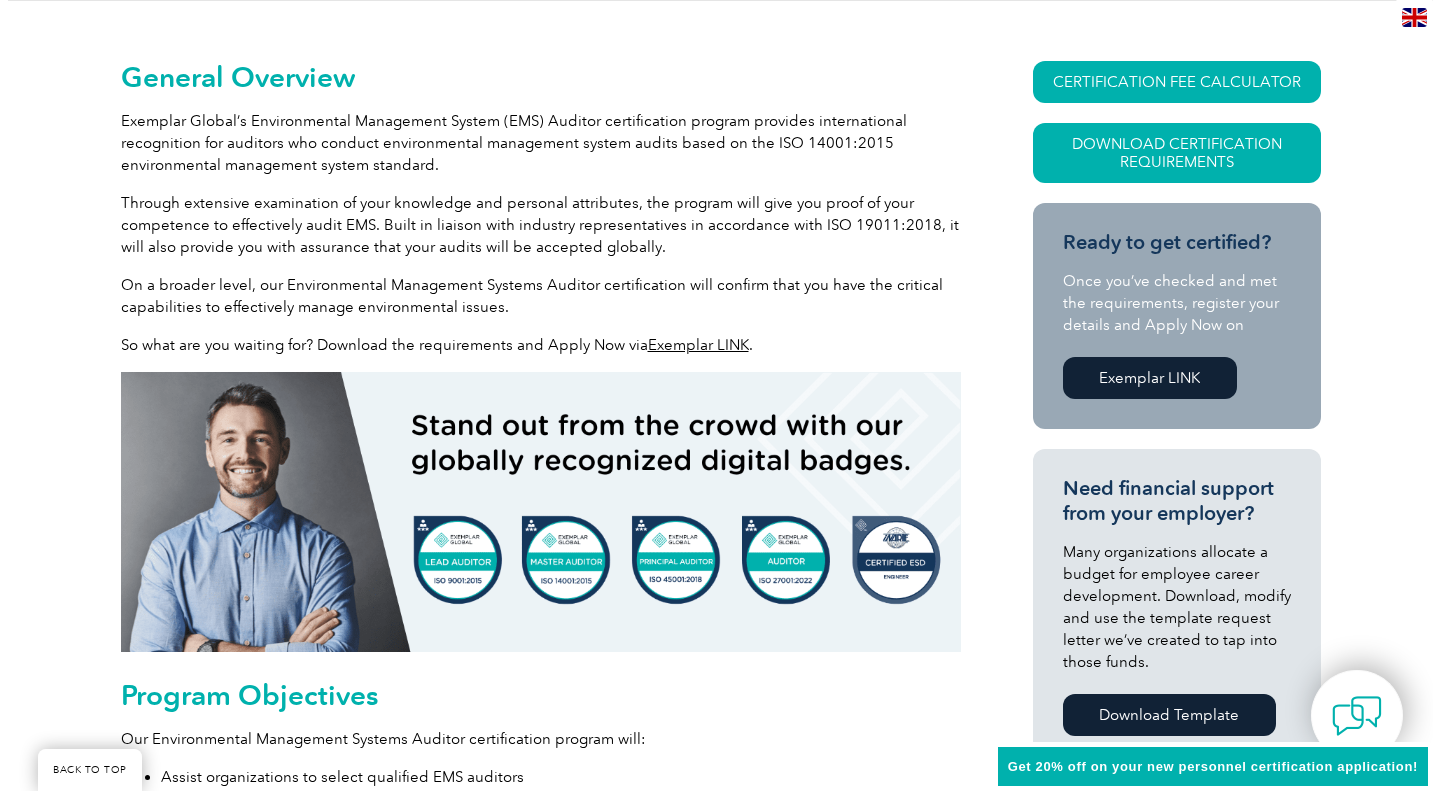 scroll, scrollTop: 463, scrollLeft: 0, axis: vertical 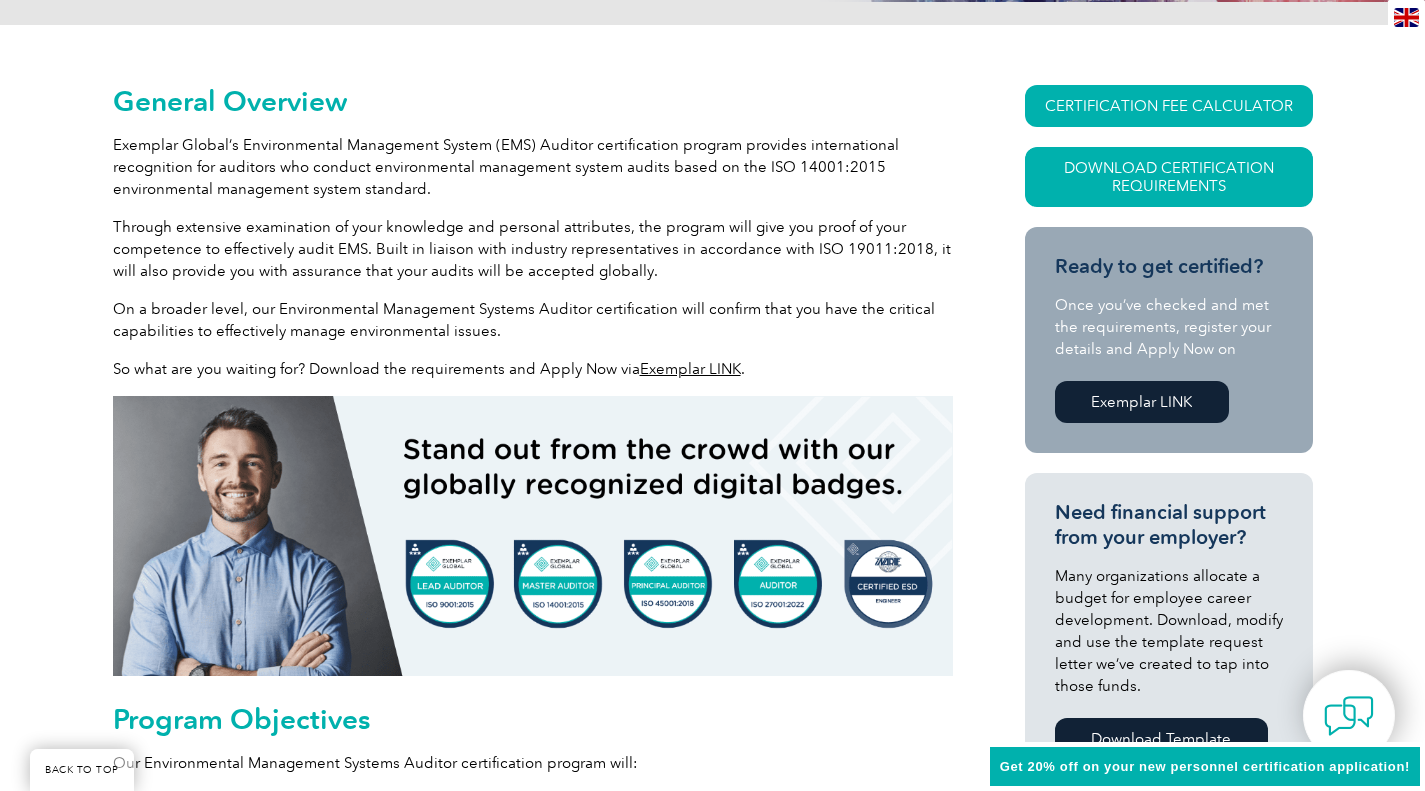 click on "Download Certification Requirements" at bounding box center [1169, 177] 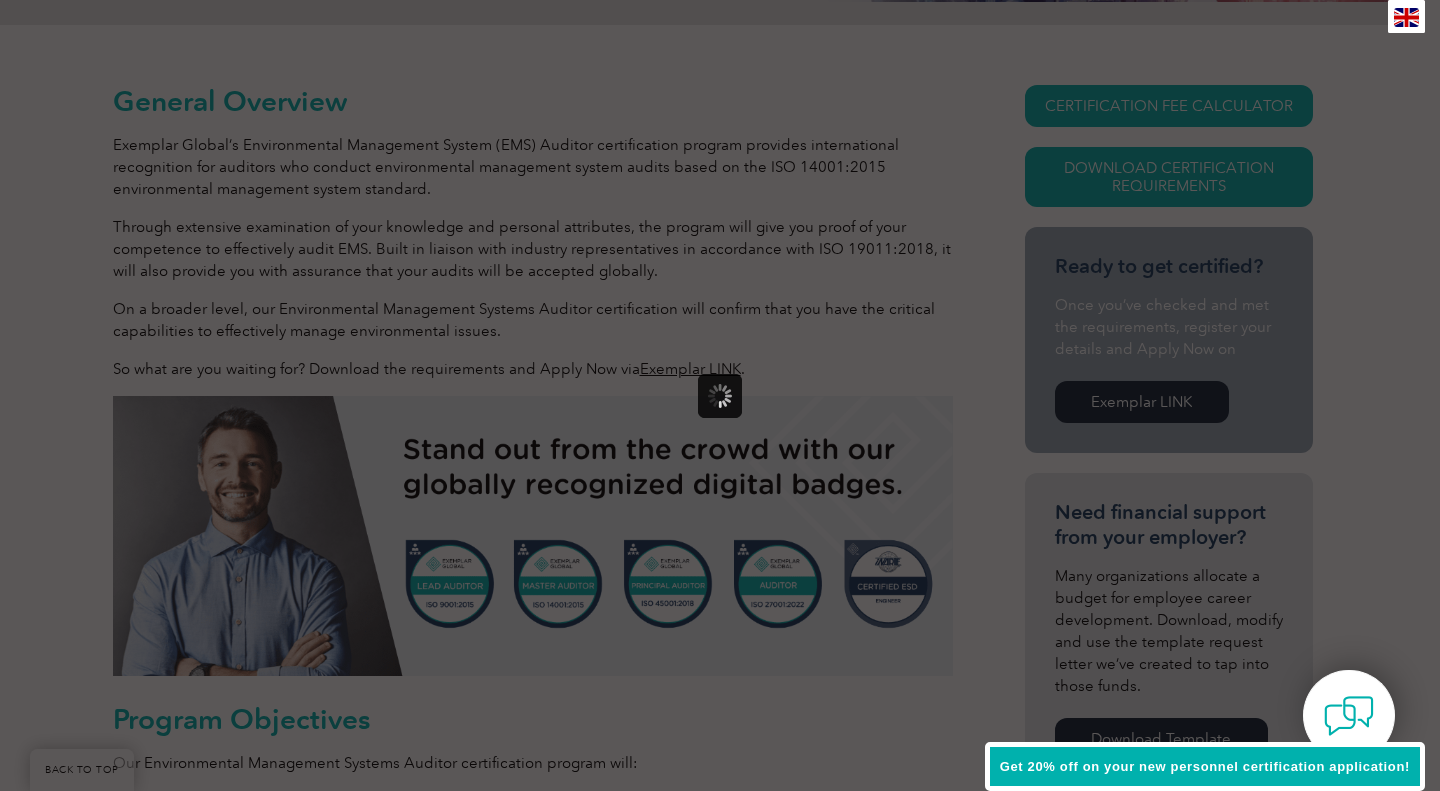 scroll, scrollTop: 0, scrollLeft: 0, axis: both 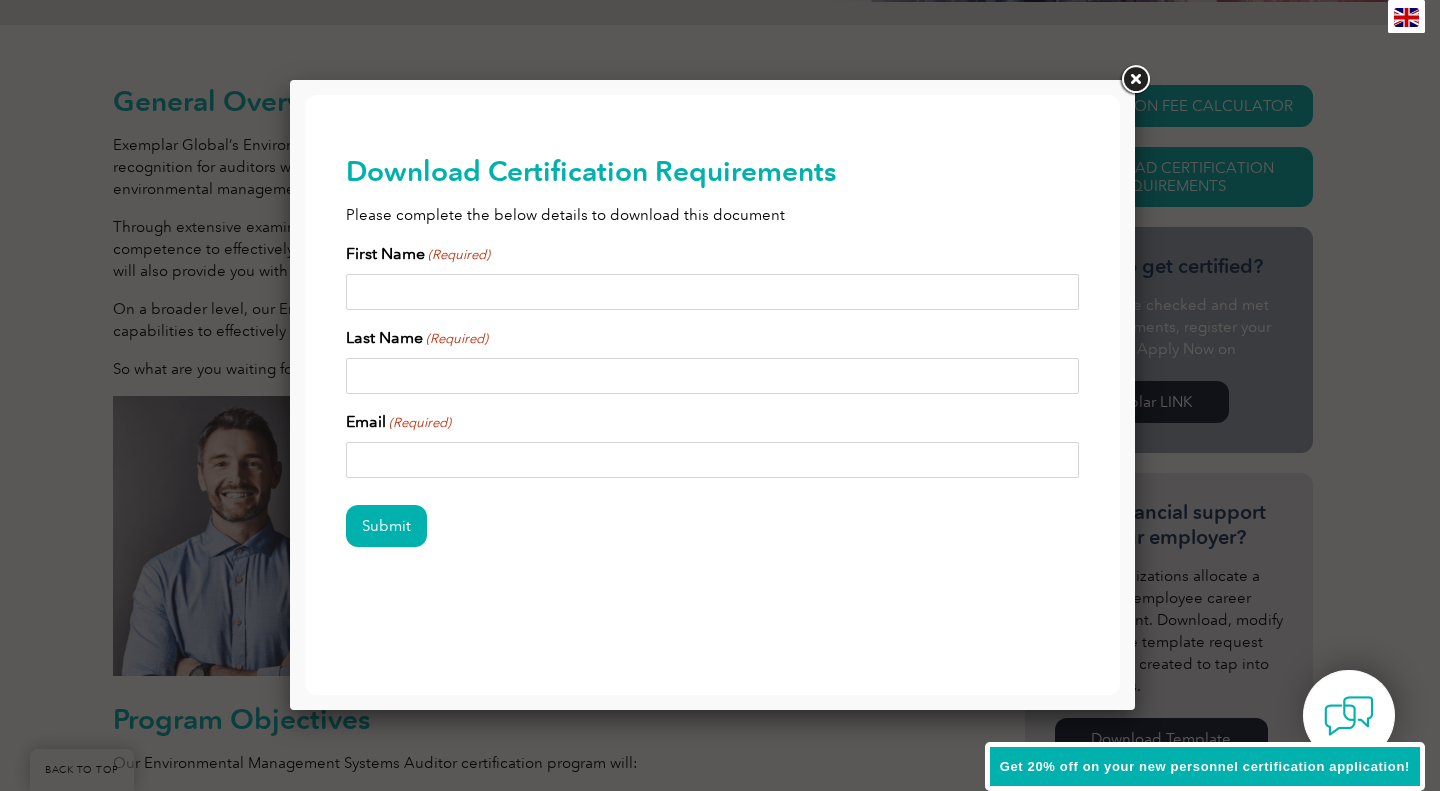 click on "First Name (Required)" at bounding box center [713, 292] 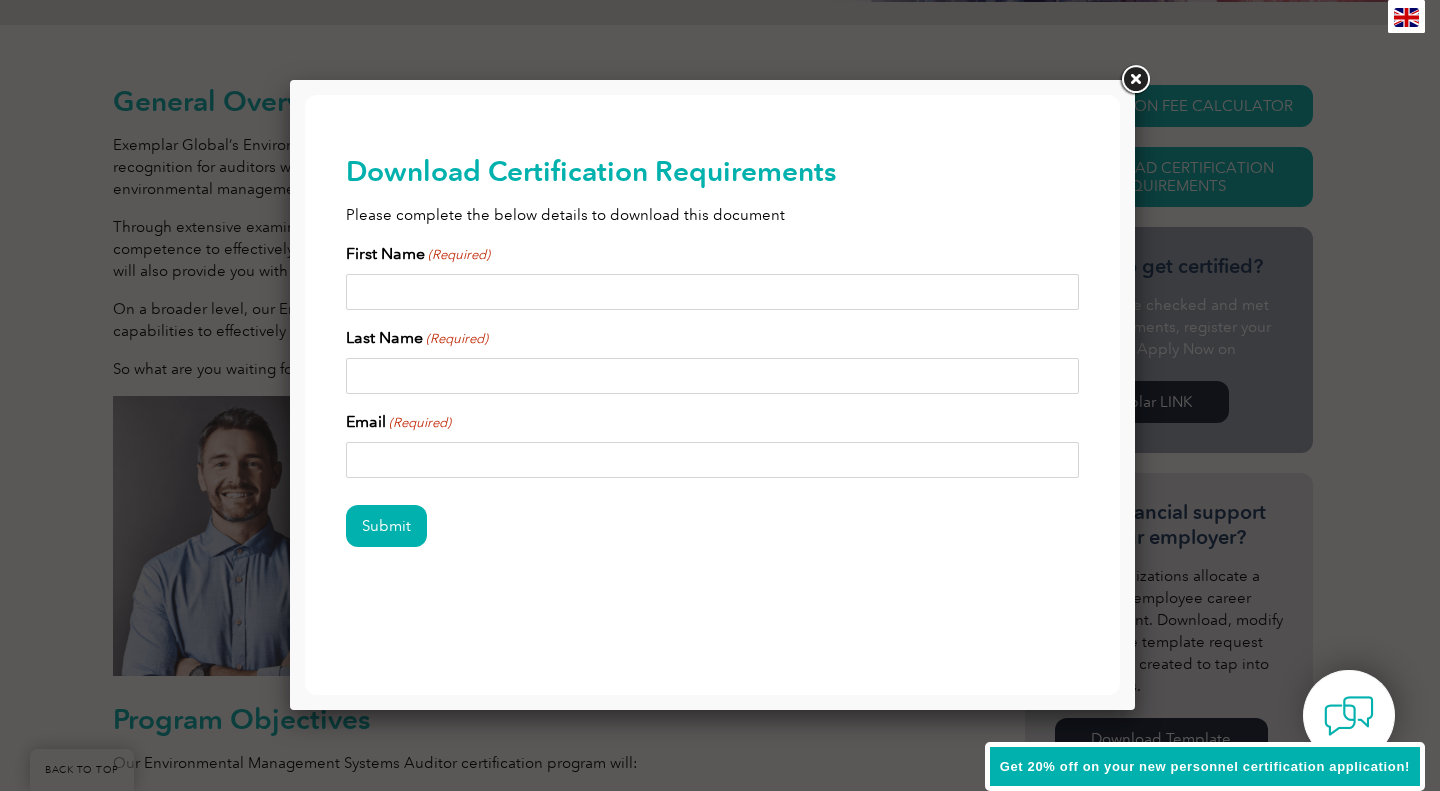 type on "[FIRST]" 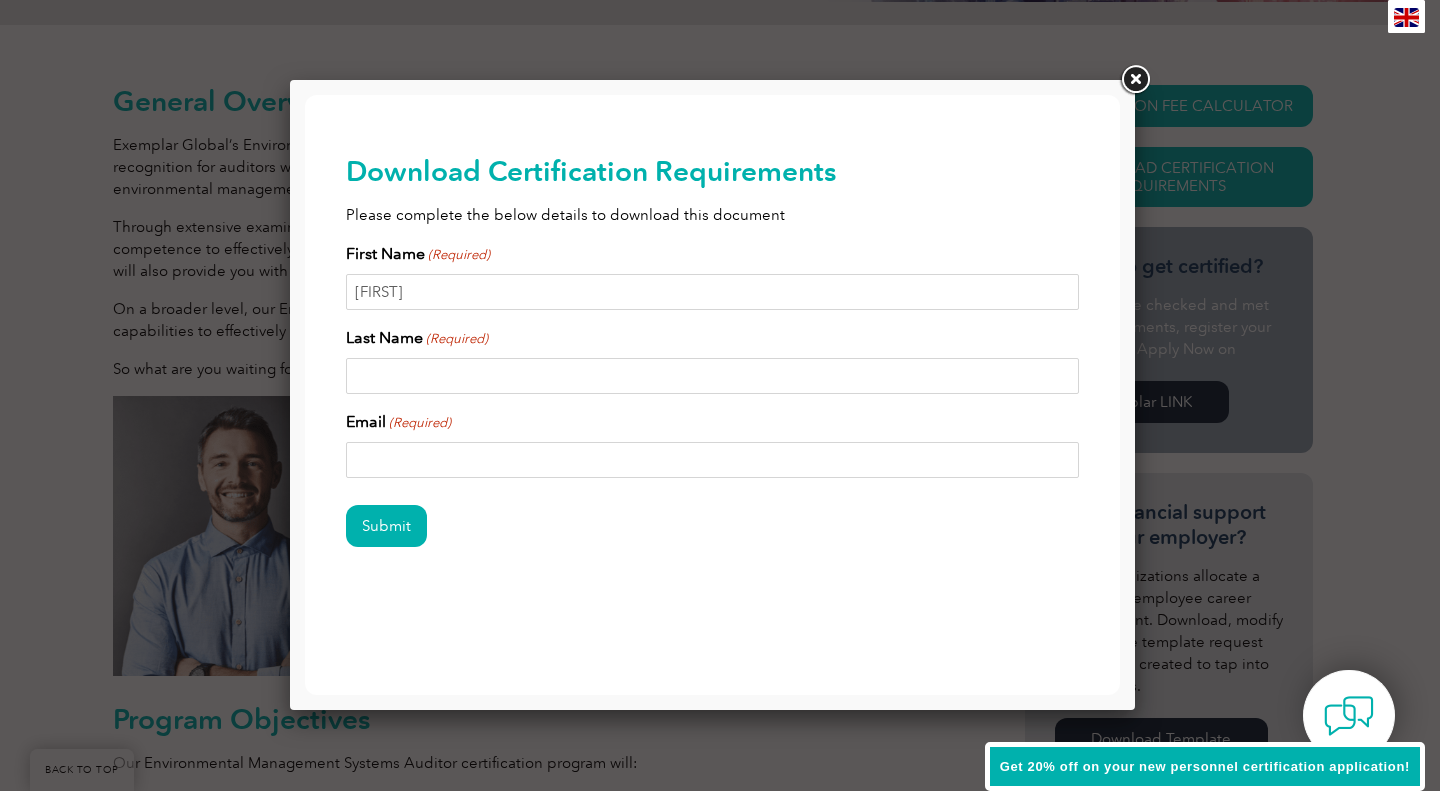 type on "[LAST]" 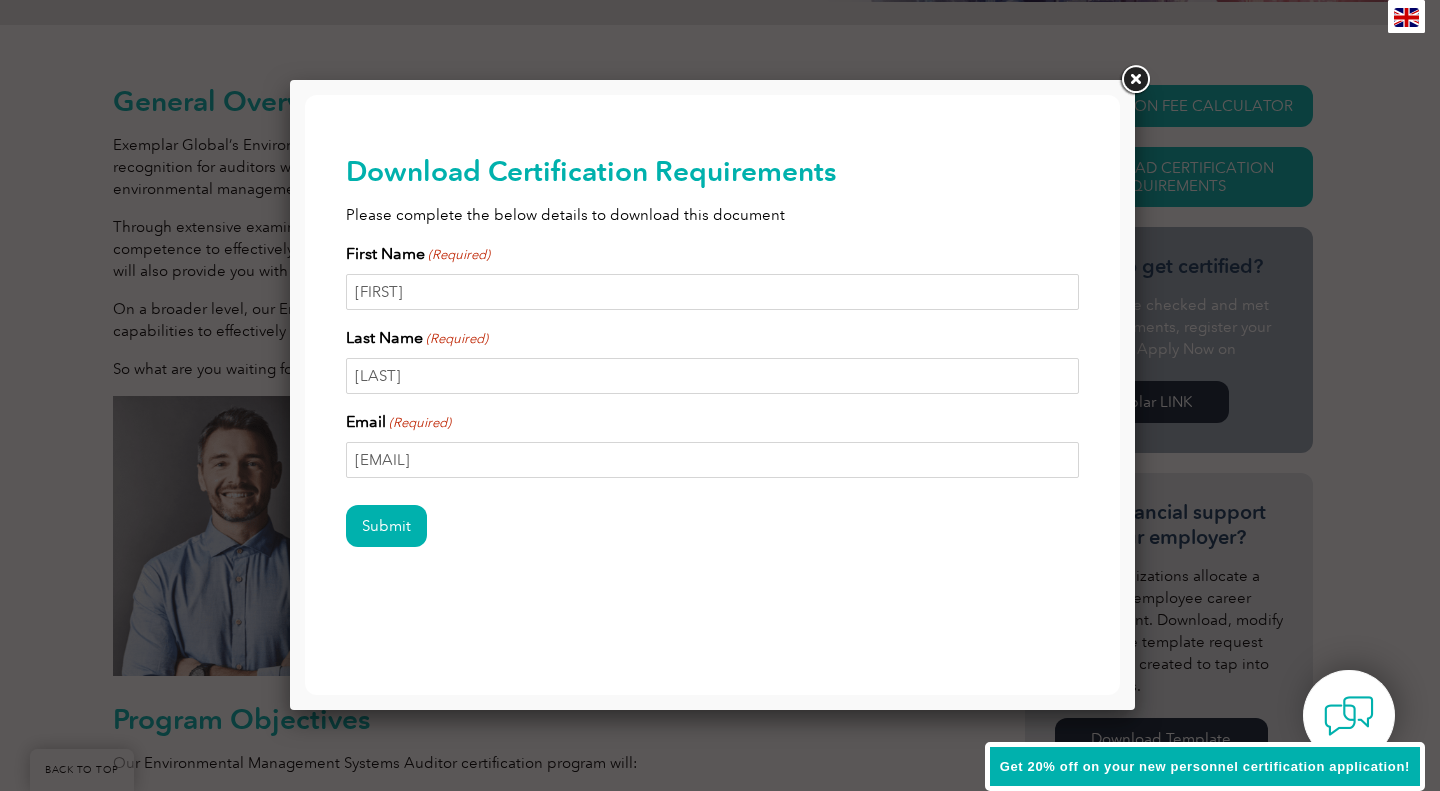 click on "Submit" at bounding box center (386, 526) 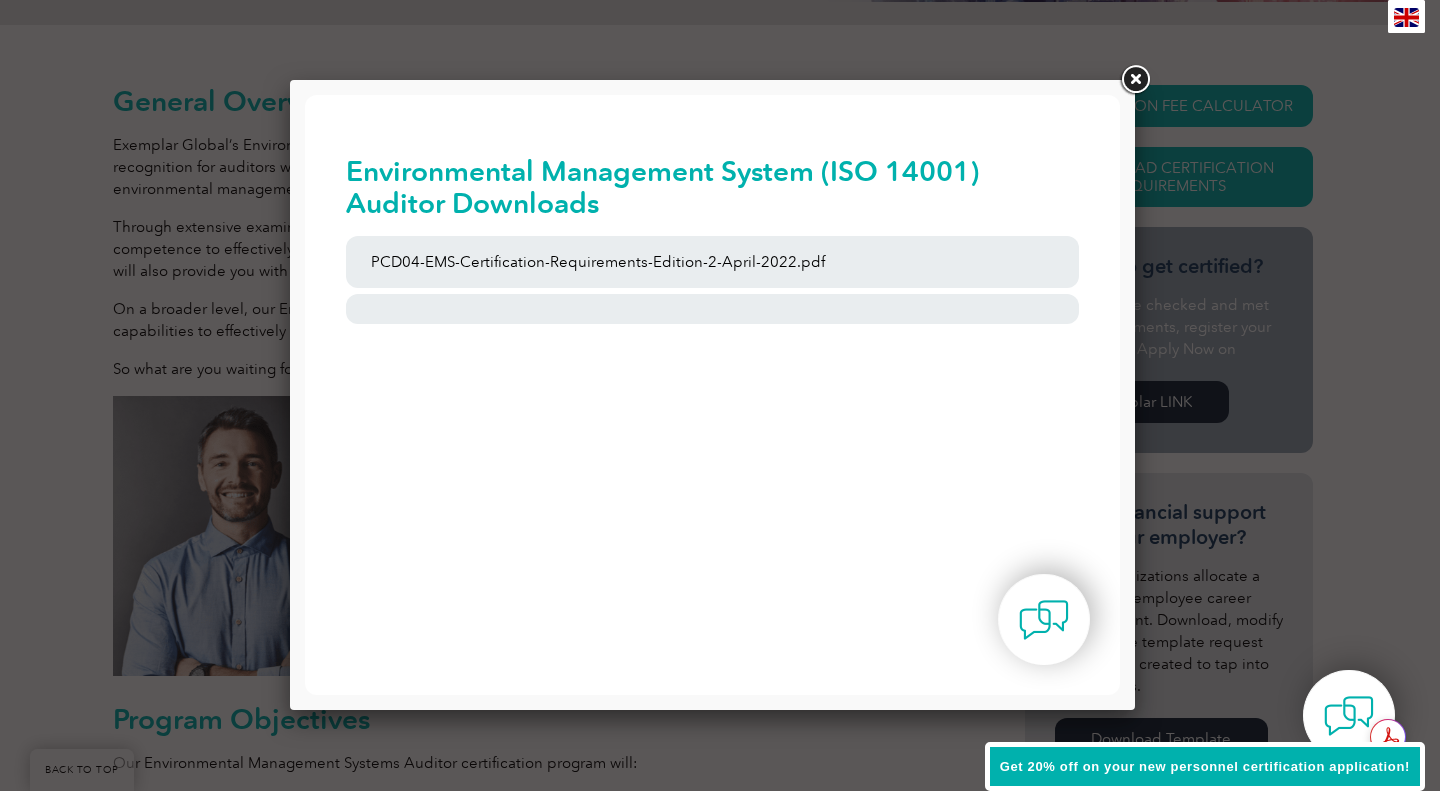 scroll, scrollTop: 0, scrollLeft: 0, axis: both 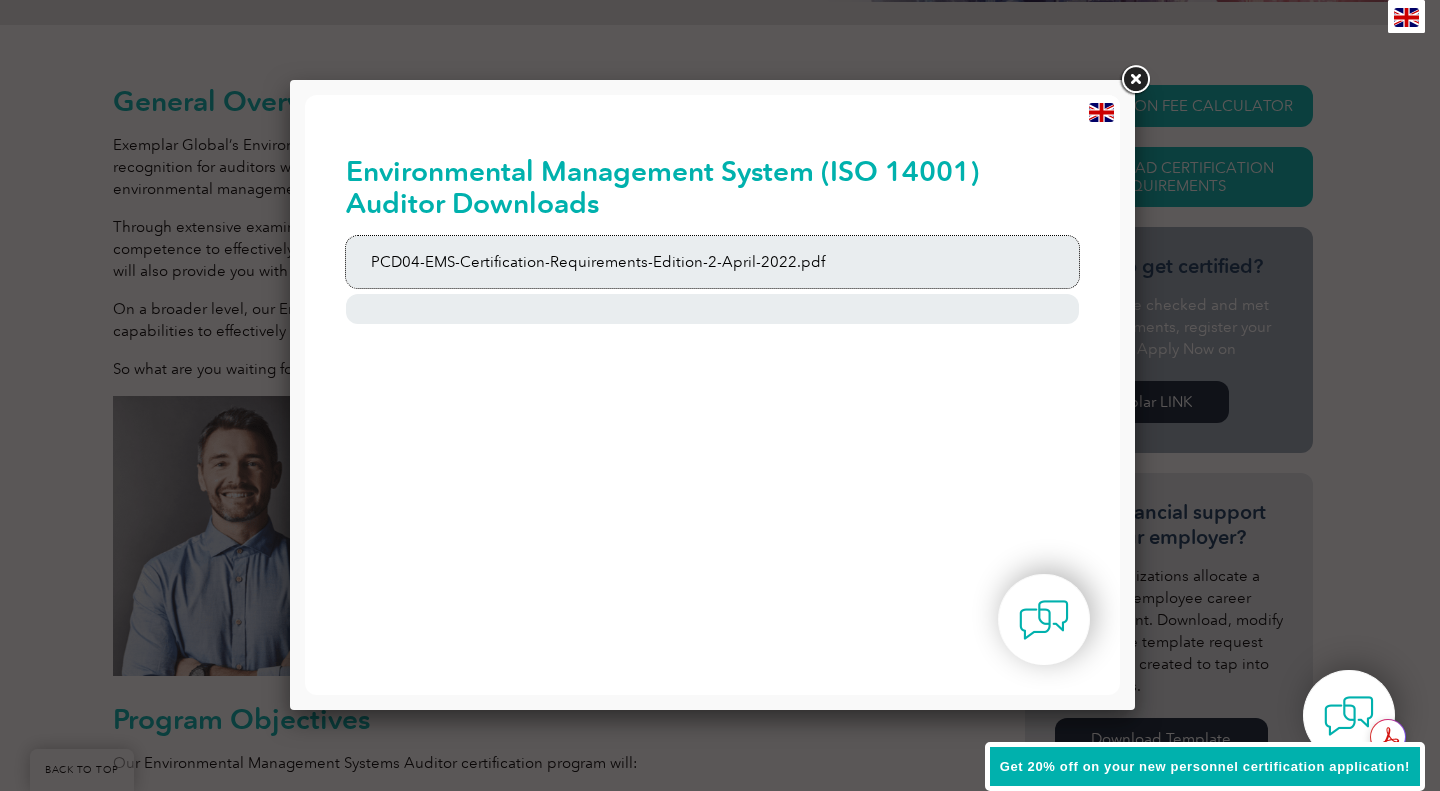 click on "PCD04-EMS-Certification-Requirements-Edition-2-April-2022.pdf" at bounding box center [713, 262] 